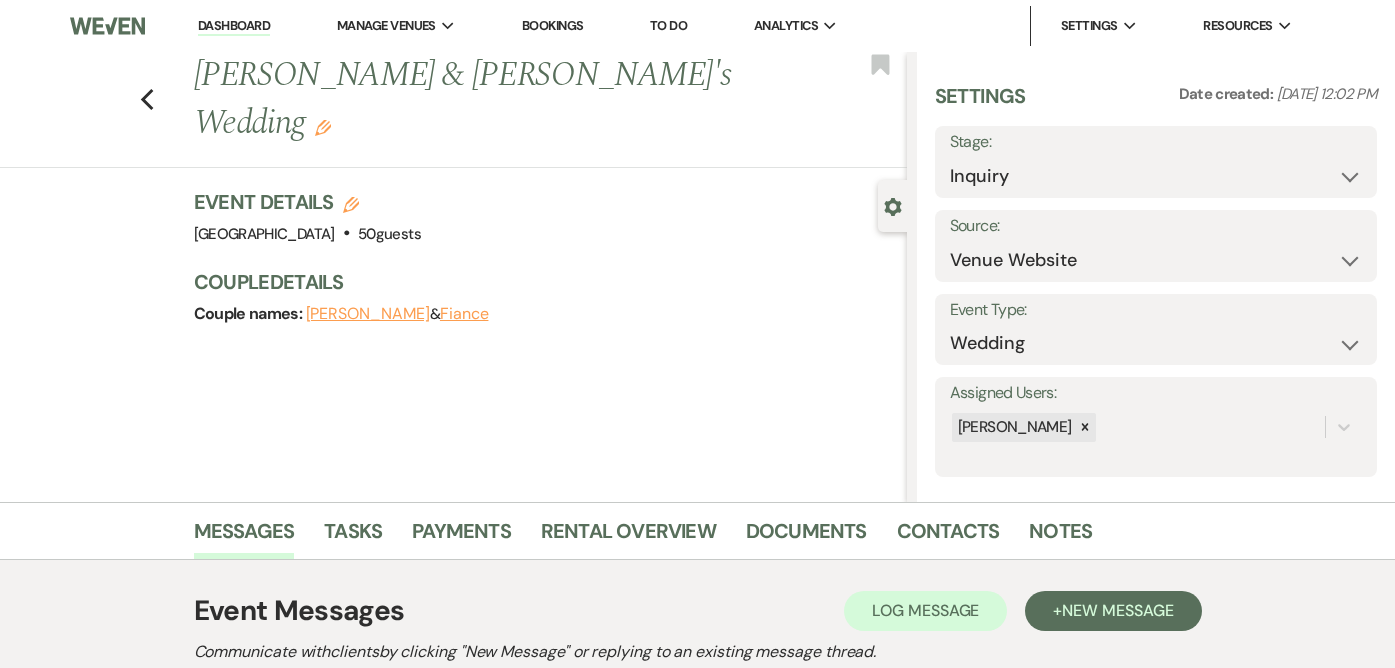 scroll, scrollTop: 637, scrollLeft: 0, axis: vertical 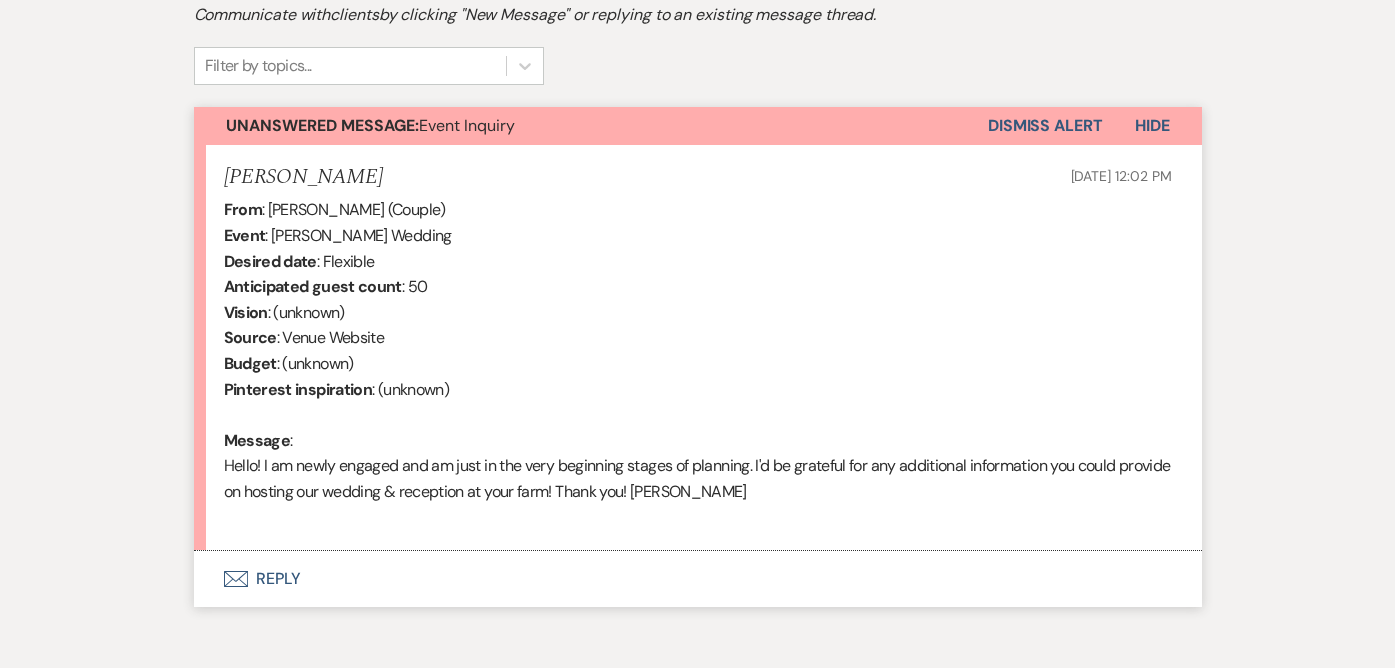 click on "Envelope Reply" at bounding box center (698, 579) 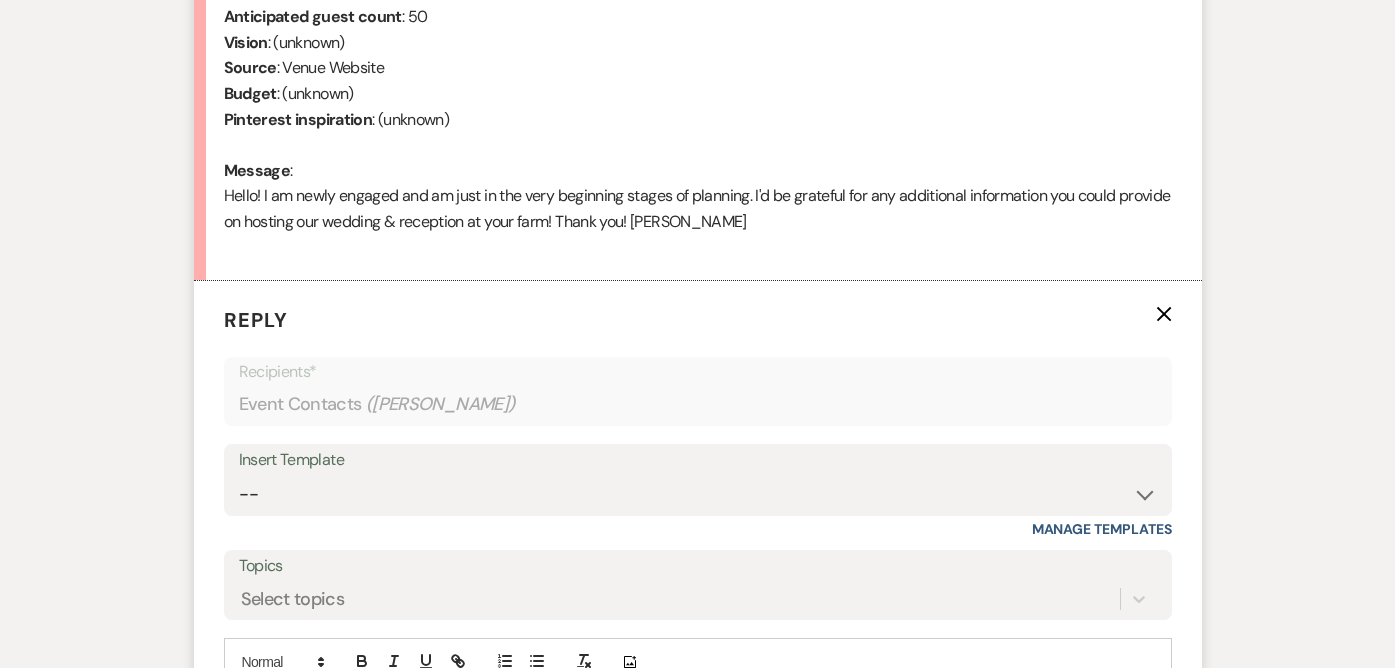 scroll, scrollTop: 959, scrollLeft: 0, axis: vertical 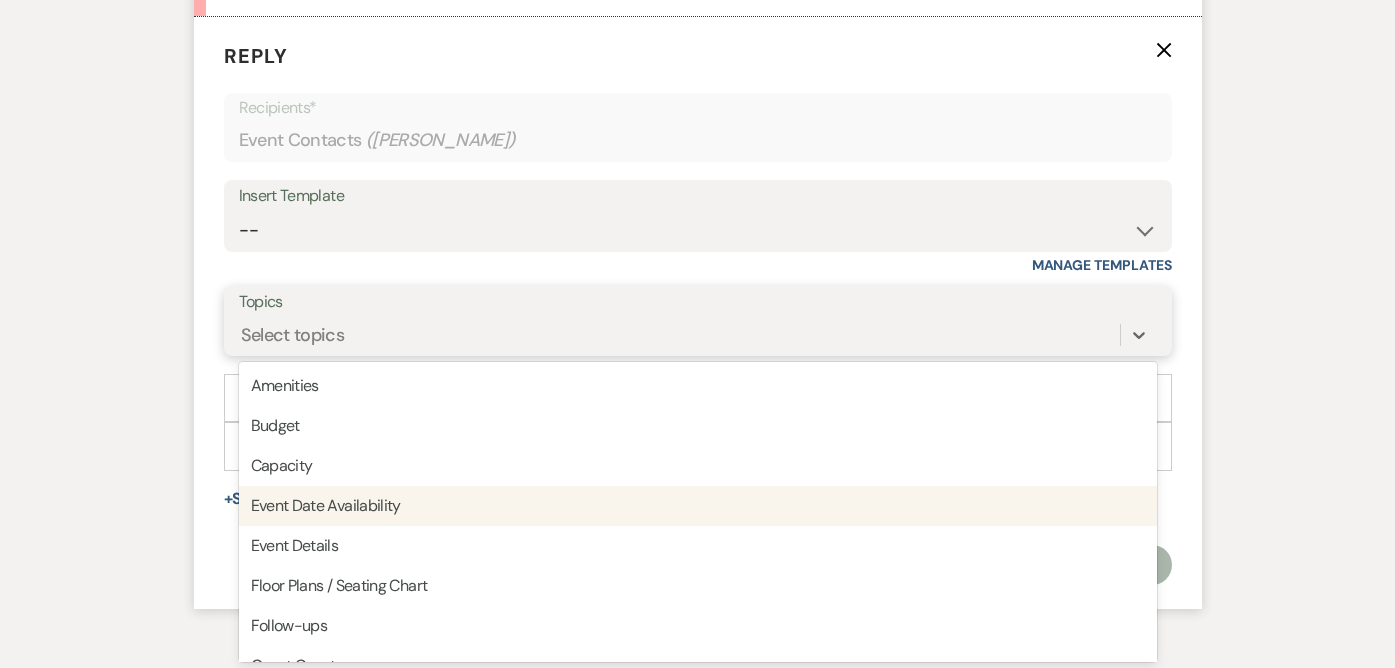 click on "option Event Date Availability focused, 4 of 20. 20 results available. Use Up and Down to choose options, press Enter to select the currently focused option, press Escape to exit the menu, press Tab to select the option and exit the menu. Select topics Amenities Budget Capacity Event Date Availability Event Details Floor Plans / Seating Chart Follow-ups Guest Count Home rental Insurance Local accommodations Mandatory rentals Menu Payment Policies Price Rental Agreement Touring Vendors Other" at bounding box center [698, 335] 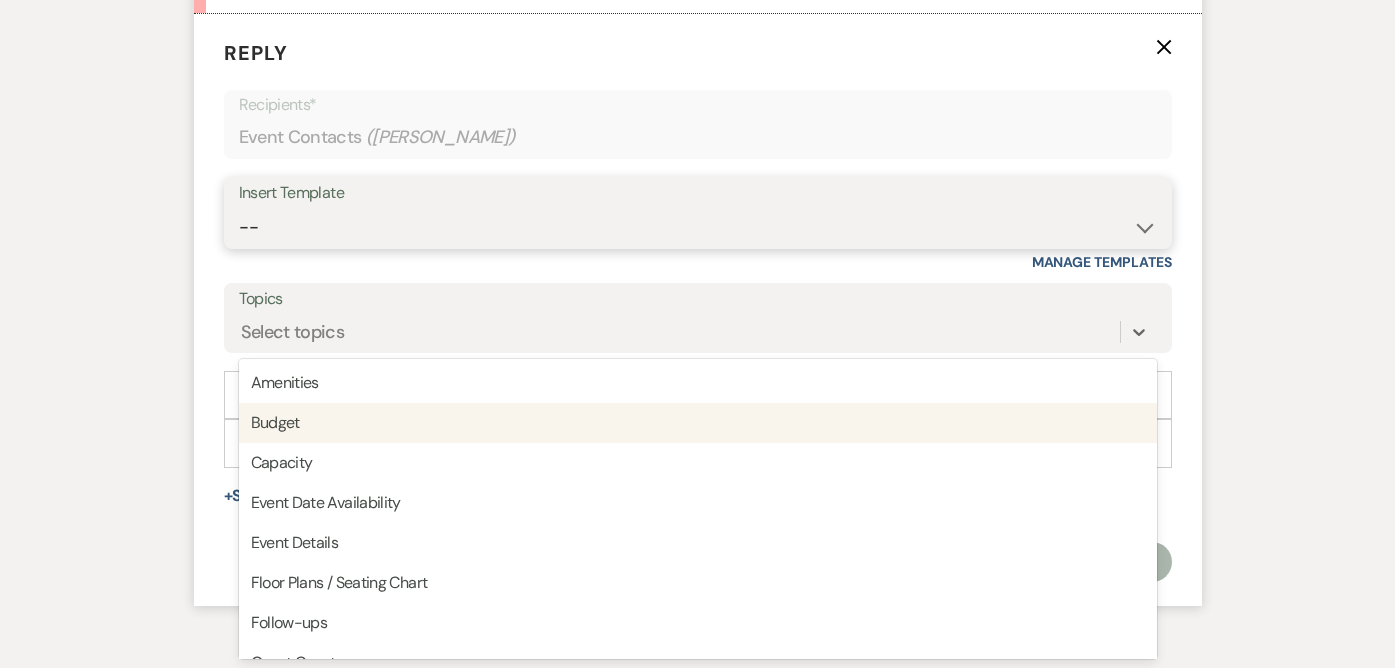 click on "-- Weven Planning Portal Introduction (Booked Events) Initial Inquiry Response Tour Request Response Follow Up Sample Inquiry Response Updating Vendor List Reminder Wedding 2024 Small Weddings 2023 Restroom Rental Copy of Follow Up Wedding Coordinators Final Wedding Payment Contract (Pre-Booked Leads) Josias River Farm Venue Rental Agreement- Over 50 no rentals Last Minute Details and Final Payments Wedding Coordinators and more. New Review Templete Copy of Booked for 2025 Final Details- Insurance, Vendors and Payments" at bounding box center [698, 227] 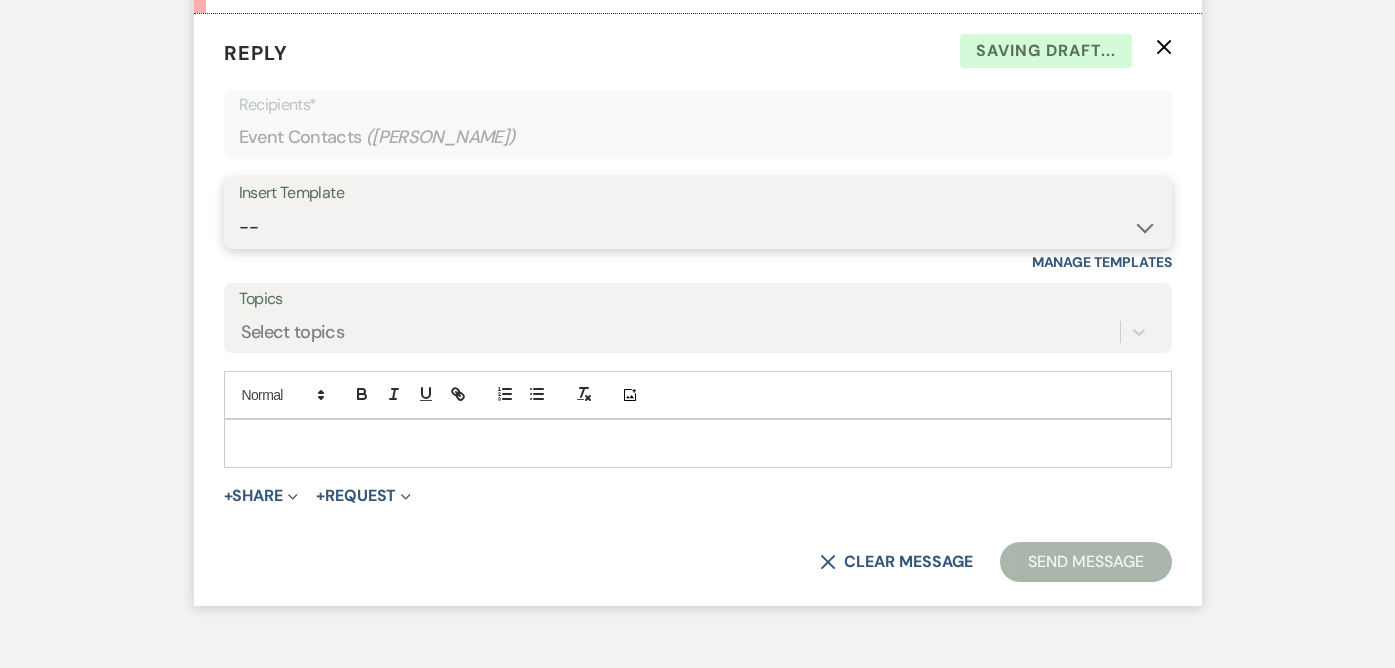 select on "468" 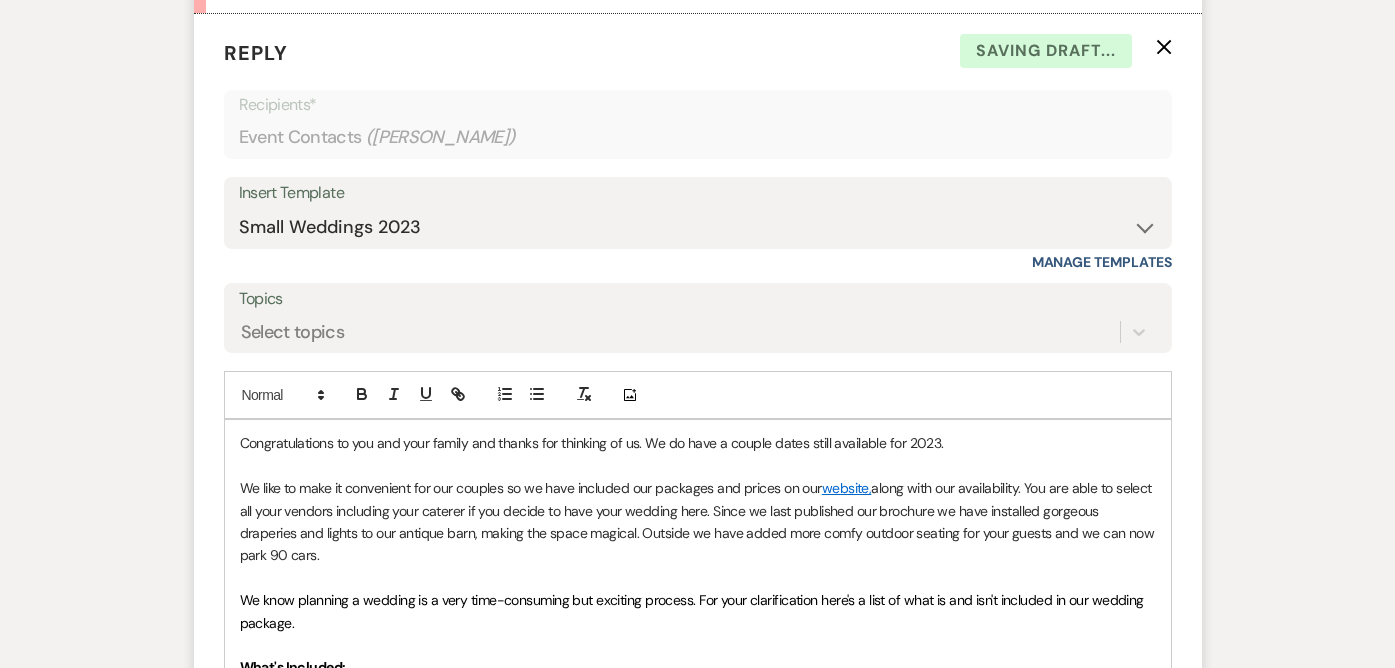click on "Congratulations to you and your family and thanks for thinking of us. We do have a couple dates still available for 2023. We like to make it convenient for our couples so we have included our packages and prices on our  website,  along with our availability. You are able to select all your vendors including your caterer if you decide to have your wedding here. Since we last published our brochure we have installed gorgeous draperies and lights to our antique barn, making the space magical. Outside we have added more comfy outdoor seating for your guests and we can now park 90 cars. We know planning a wedding is a very time-consuming but exciting process. For your clarification here's a list of what is and isn't included in our wedding package. What's Included: Exclusive use of the venue for the day. A 3- season porch, great room and powder room for the bridal party. Accommodations for 110 guest for a reception in our 1850' barn. Tables and Chairs Beautiful maintained gardens and lawn area. What's not included" at bounding box center (698, 1092) 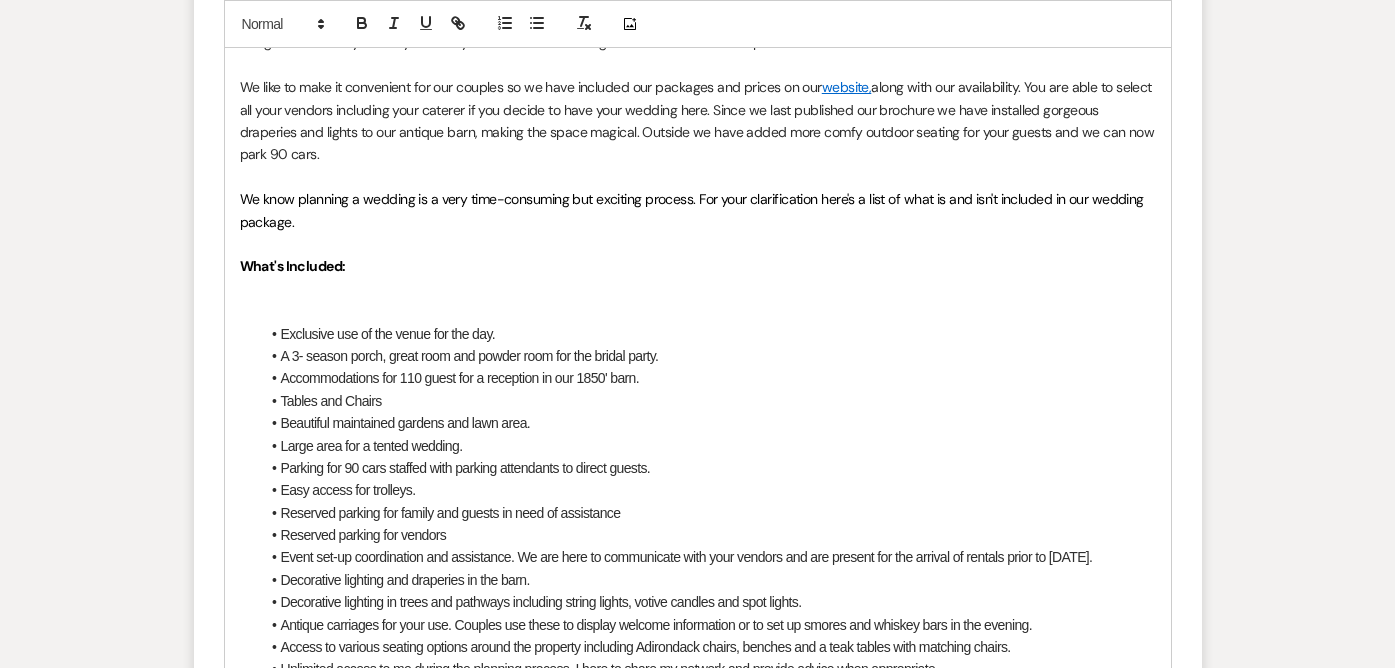 scroll, scrollTop: 1600, scrollLeft: 0, axis: vertical 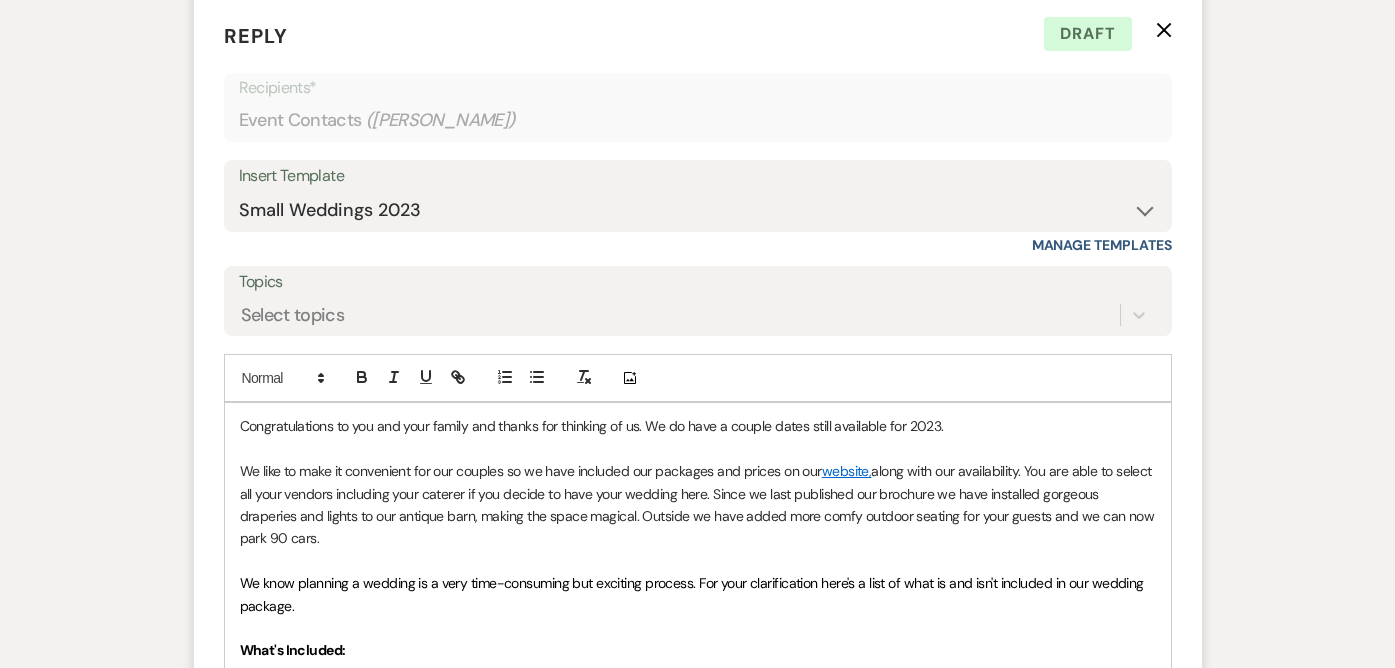 click on "Congratulations to you and your family and thanks for thinking of us. We do have a couple dates still available for 2023." at bounding box center [698, 426] 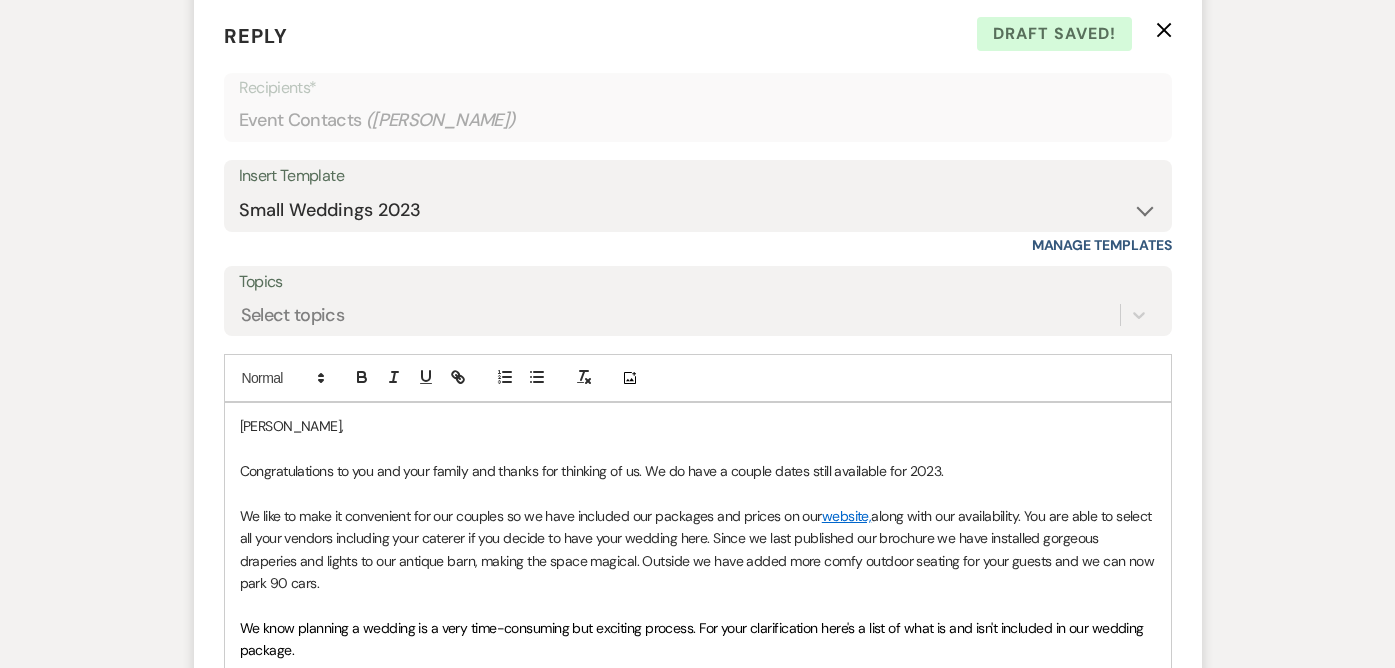 click on "Congratulations to you and your family and thanks for thinking of us. We do have a couple dates still available for 2023." at bounding box center (698, 471) 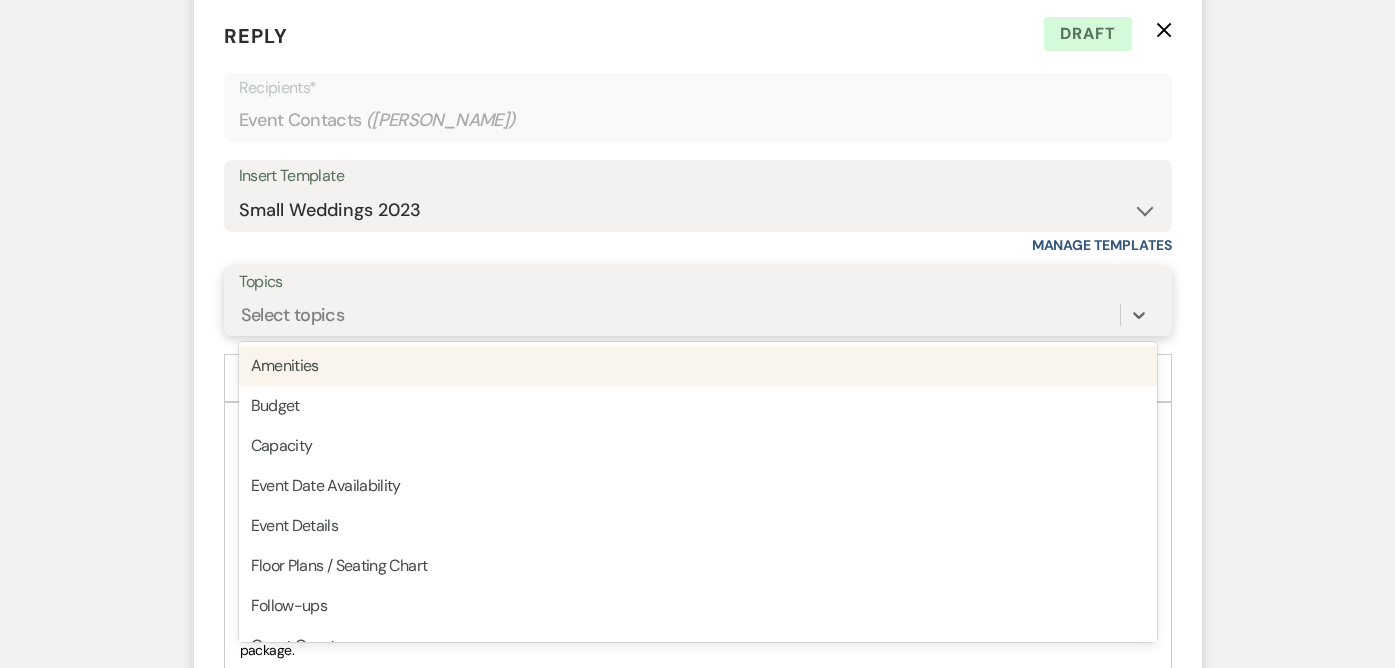 click on "Select topics" at bounding box center (293, 315) 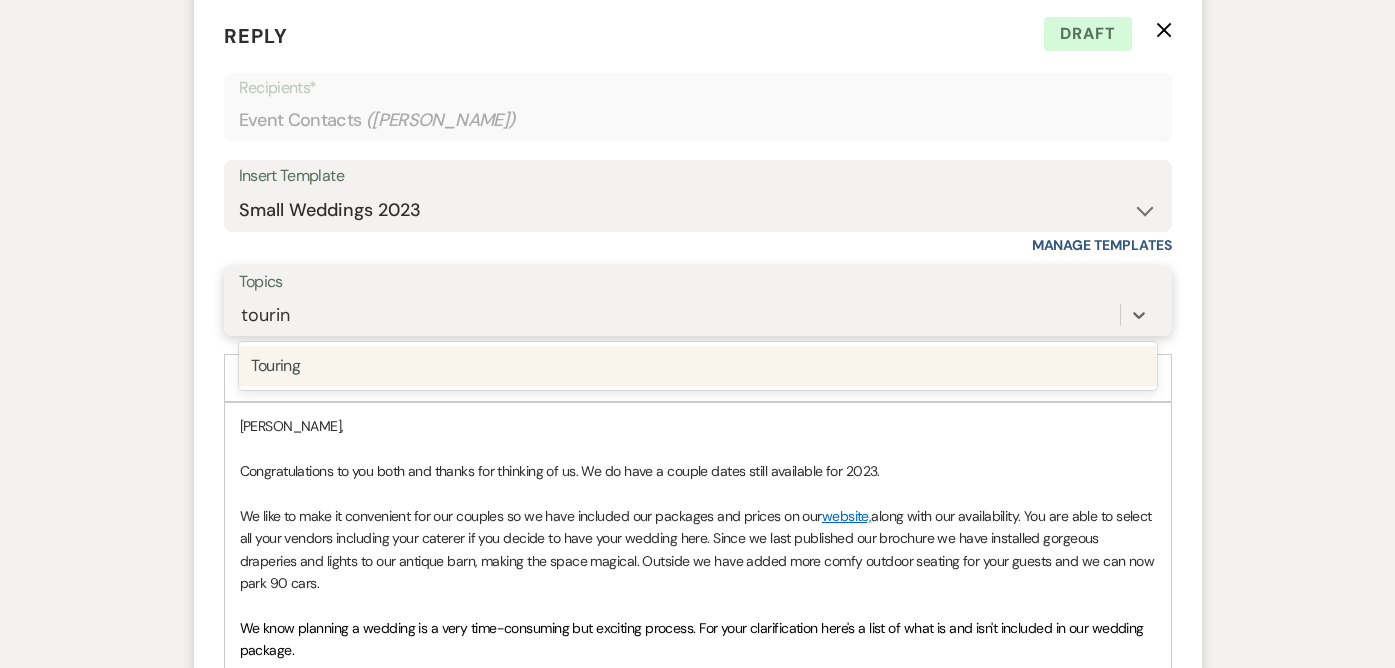 type on "touring" 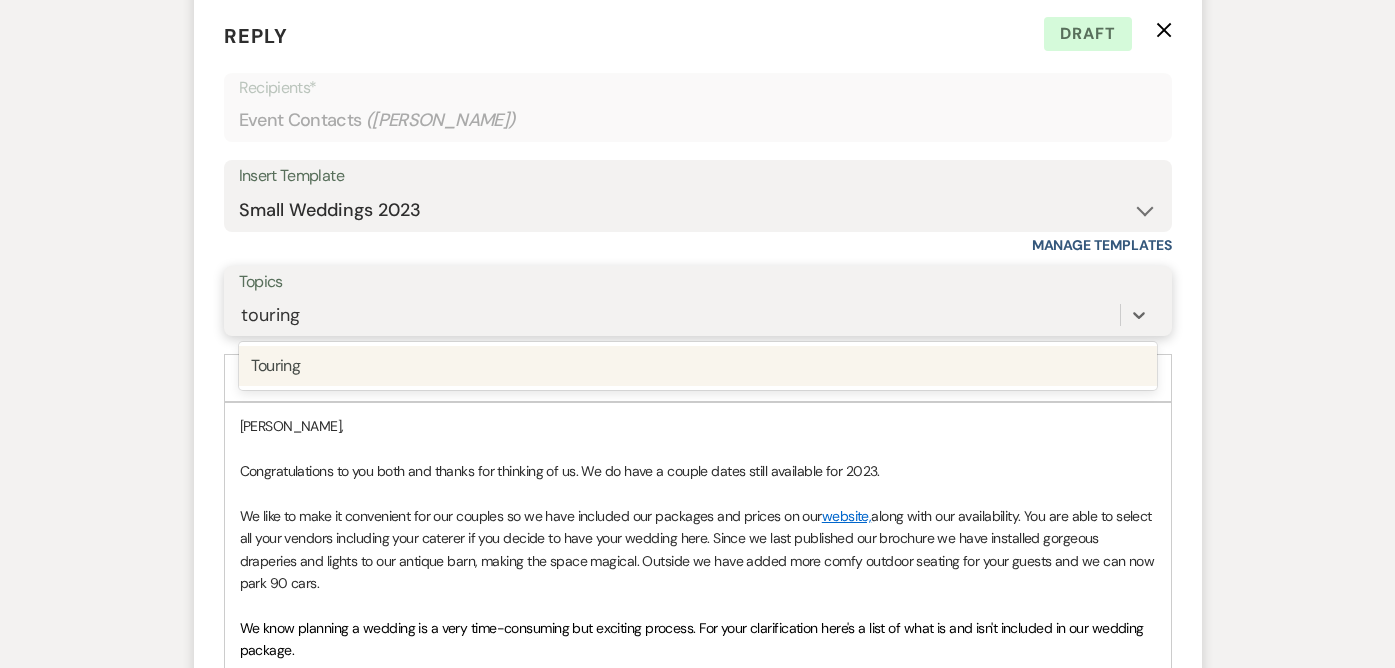 click on "Touring" at bounding box center (698, 366) 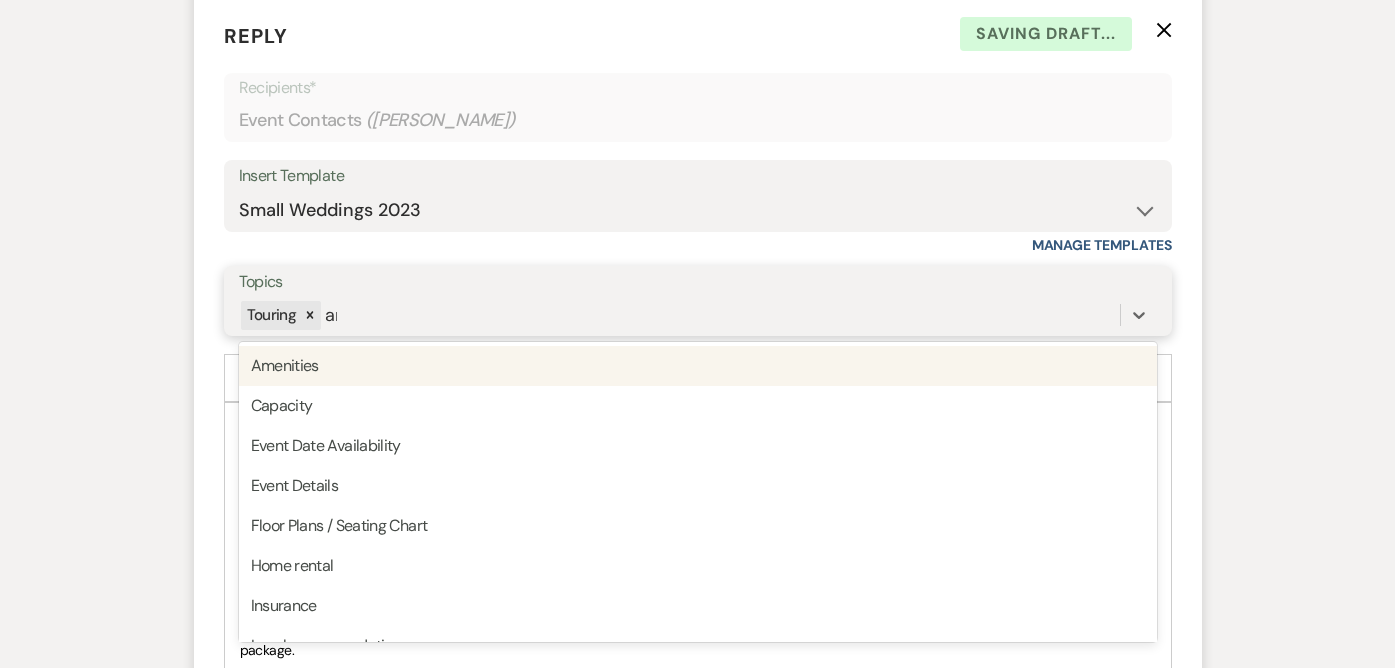 type on "ame" 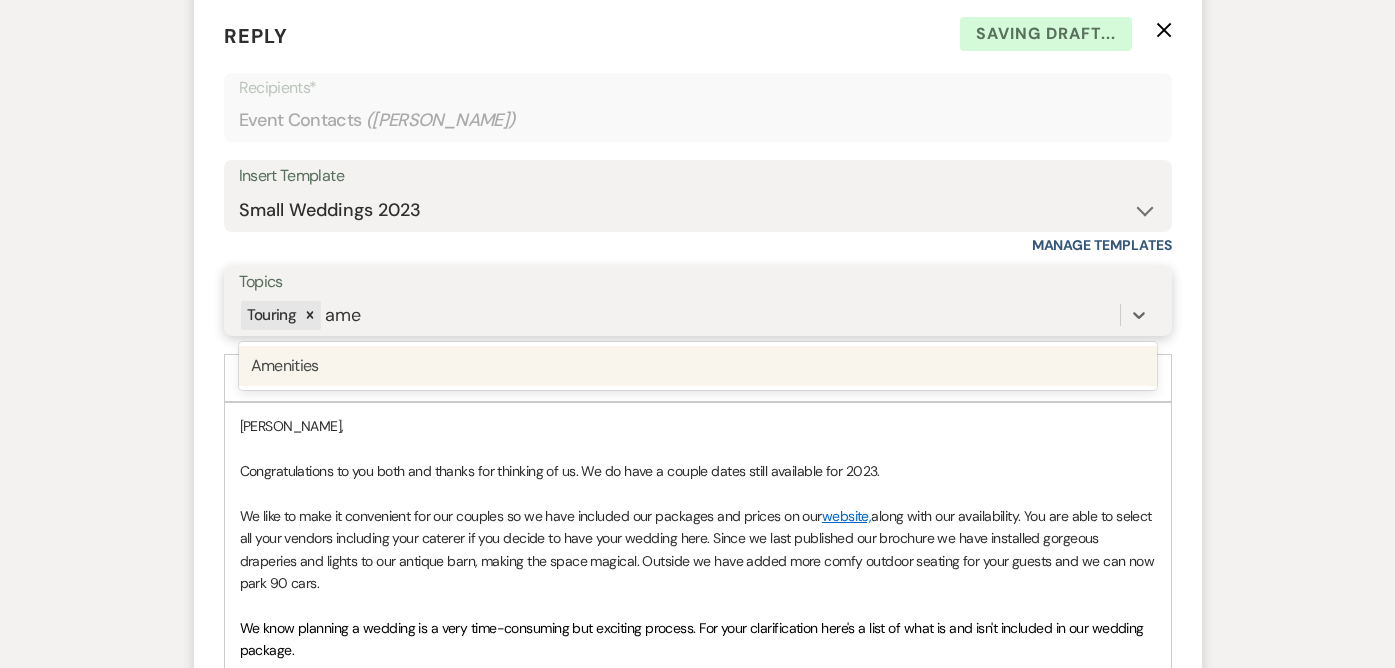 click on "Amenities" at bounding box center (698, 366) 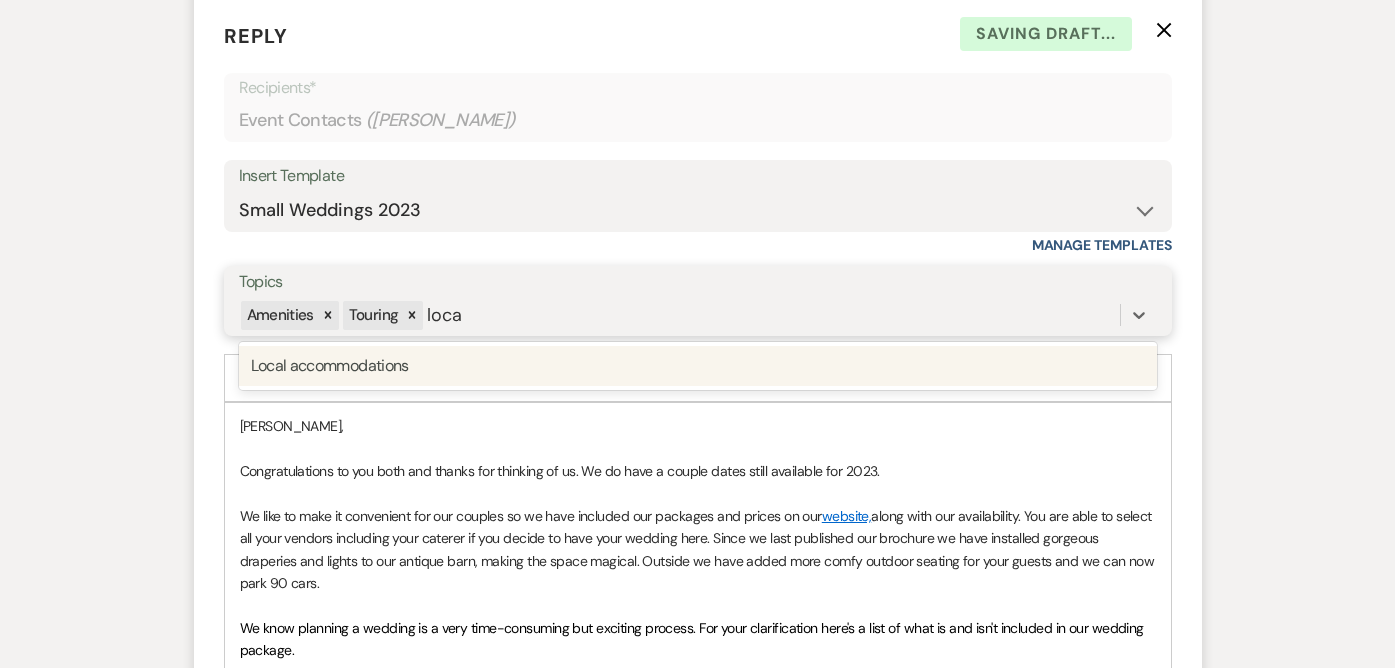 type on "local" 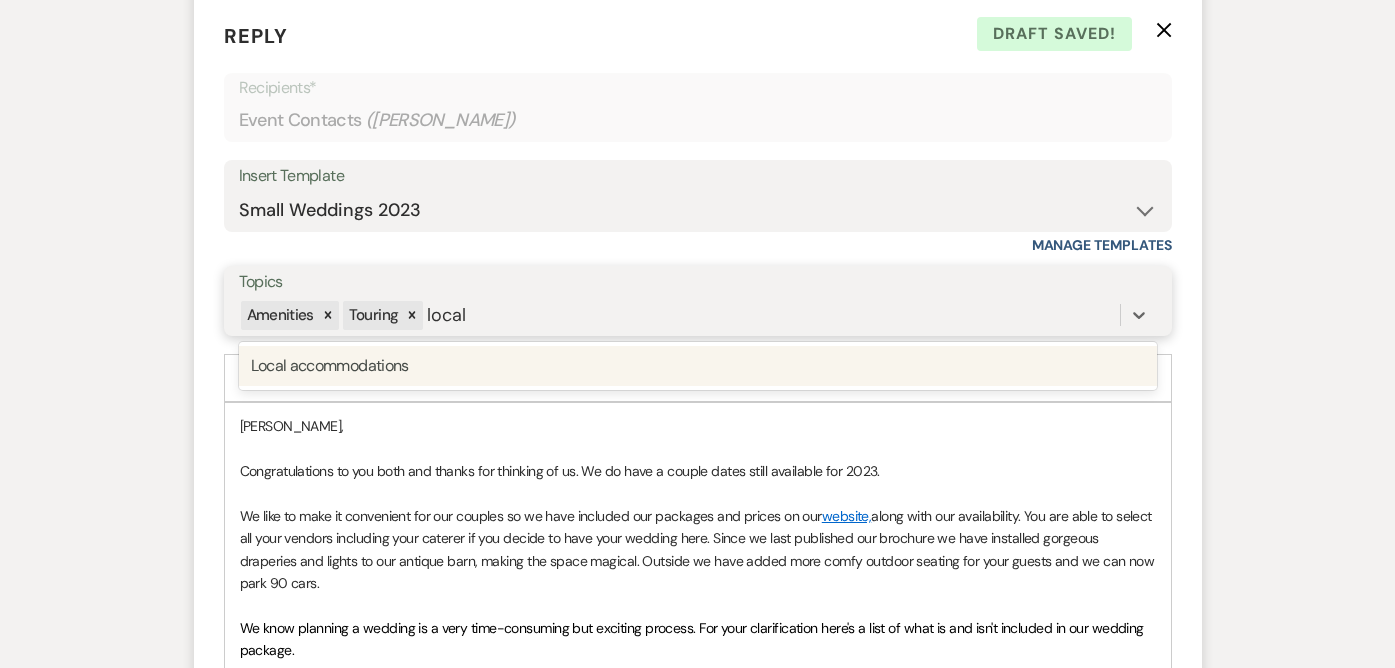 click on "Local accommodations" at bounding box center (698, 366) 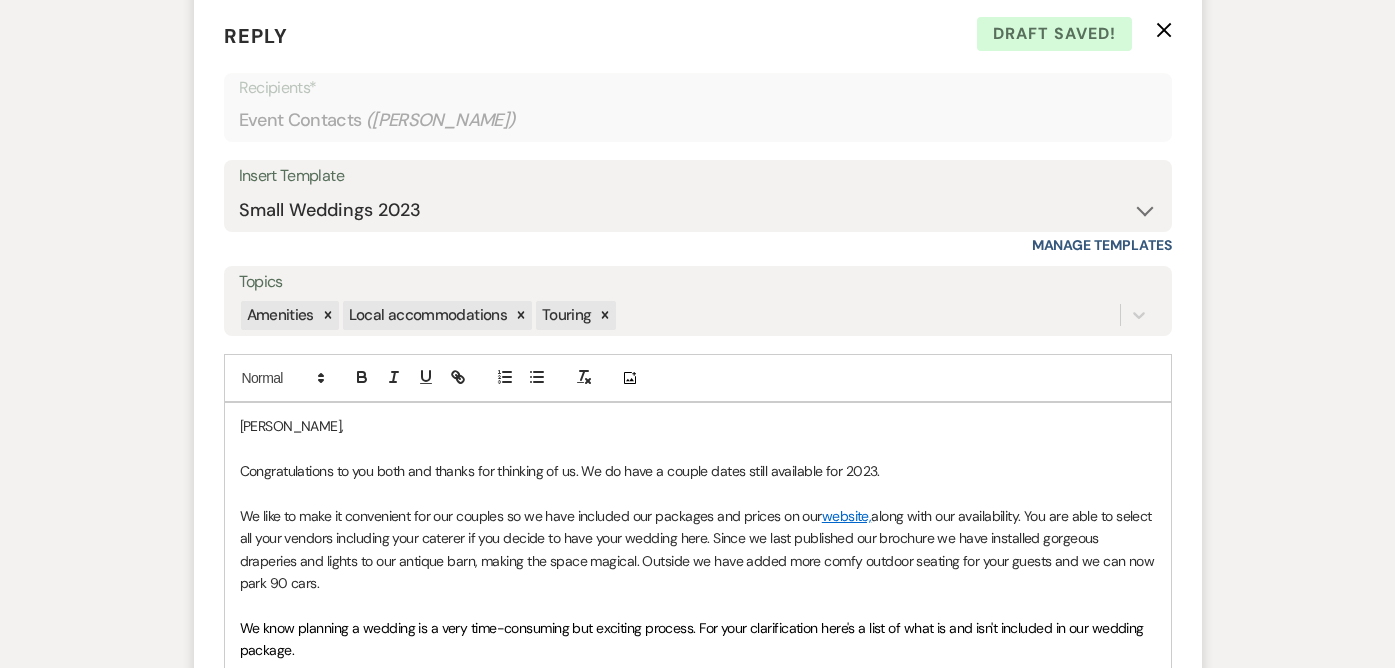 click on "Congratulations to you both and thanks for thinking of us. We do have a couple dates still available for 2023." at bounding box center (698, 471) 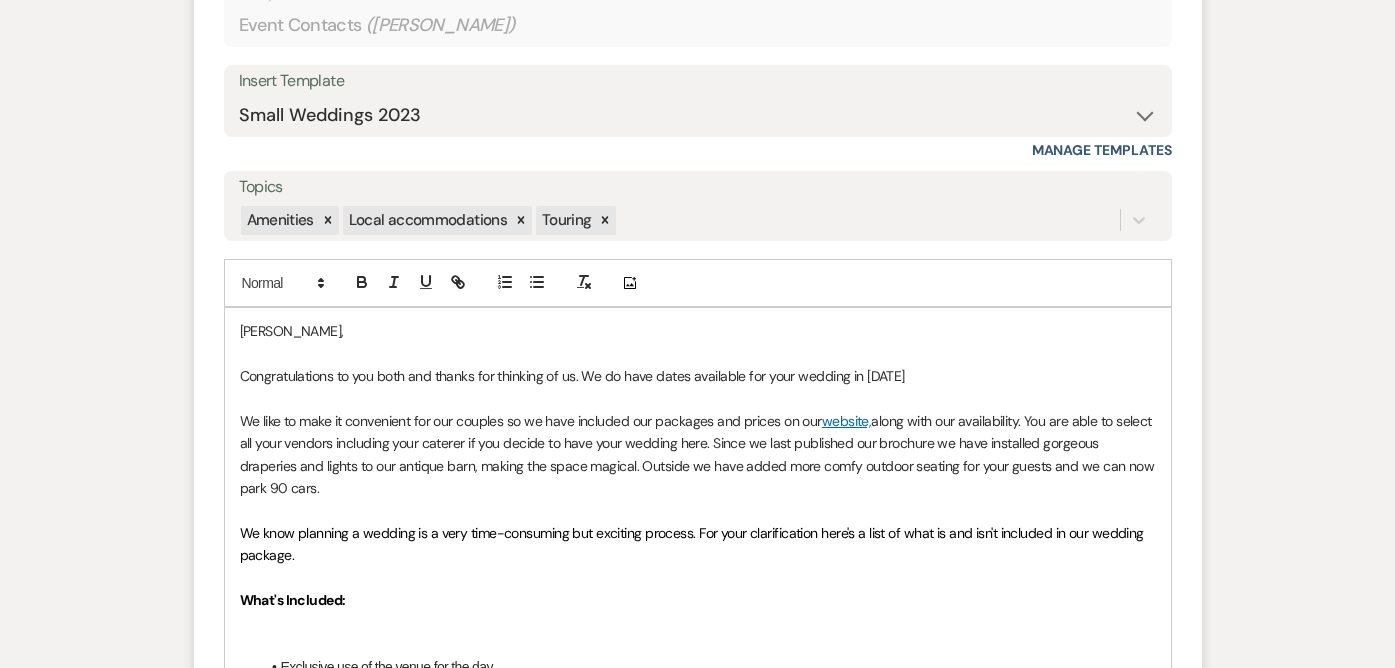 scroll, scrollTop: 1288, scrollLeft: 0, axis: vertical 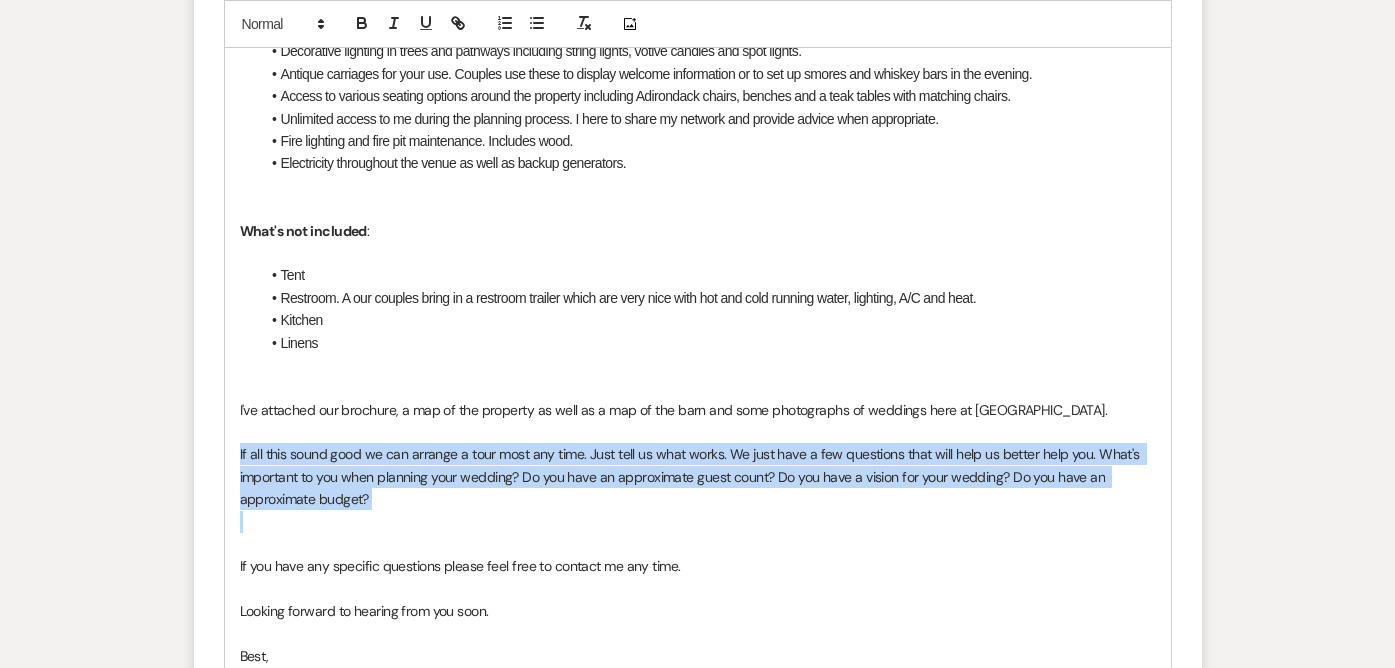 drag, startPoint x: 239, startPoint y: 452, endPoint x: 413, endPoint y: 518, distance: 186.09676 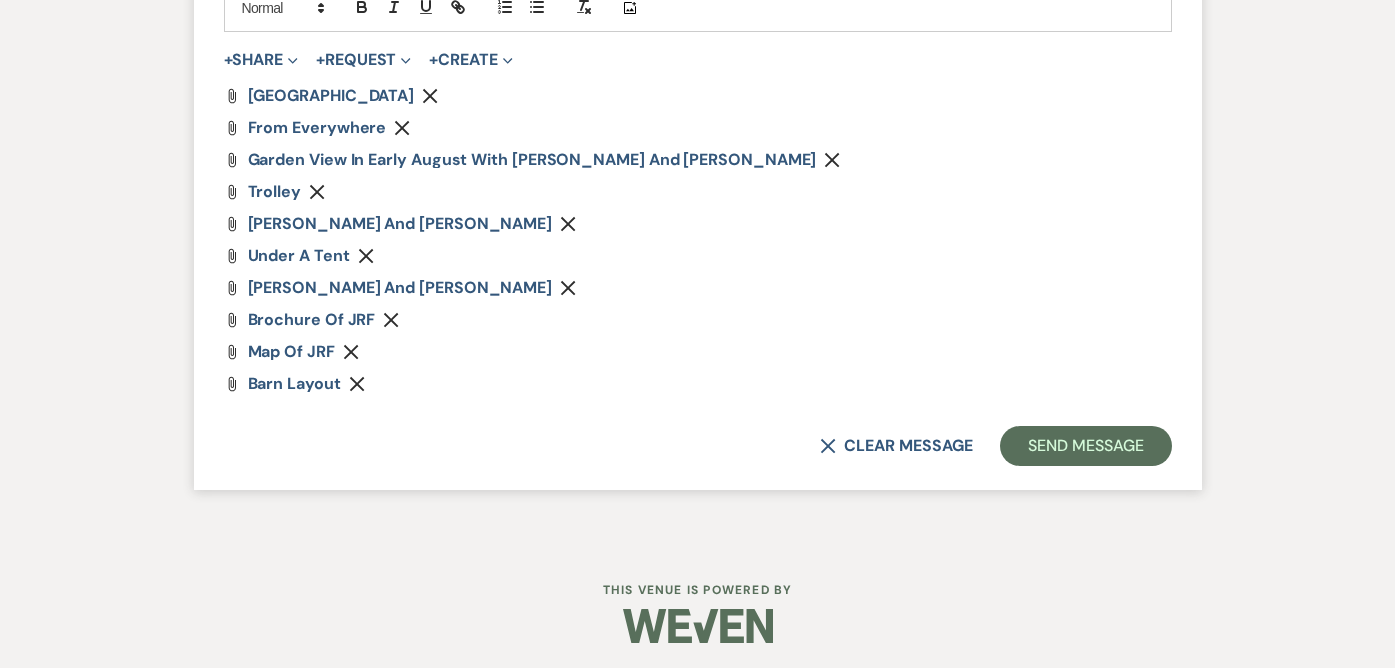 scroll, scrollTop: 2891, scrollLeft: 0, axis: vertical 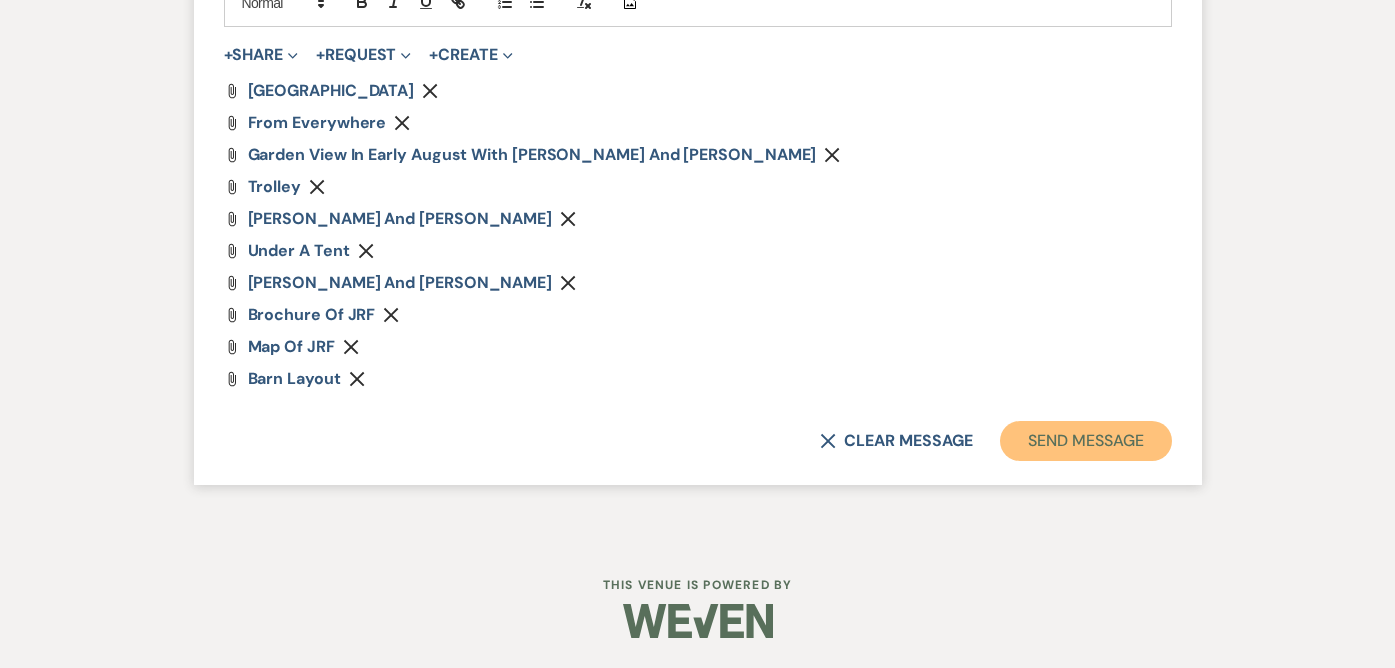 click on "Send Message" at bounding box center (1085, 441) 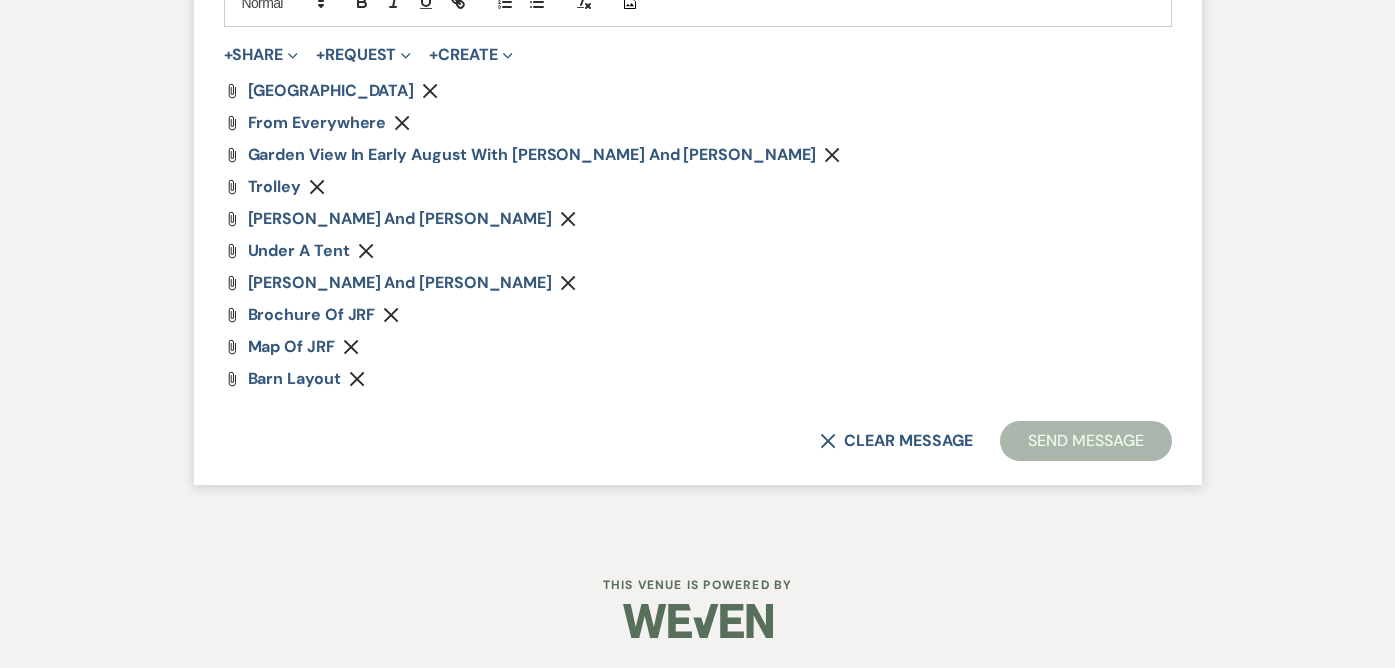 scroll, scrollTop: 2760, scrollLeft: 0, axis: vertical 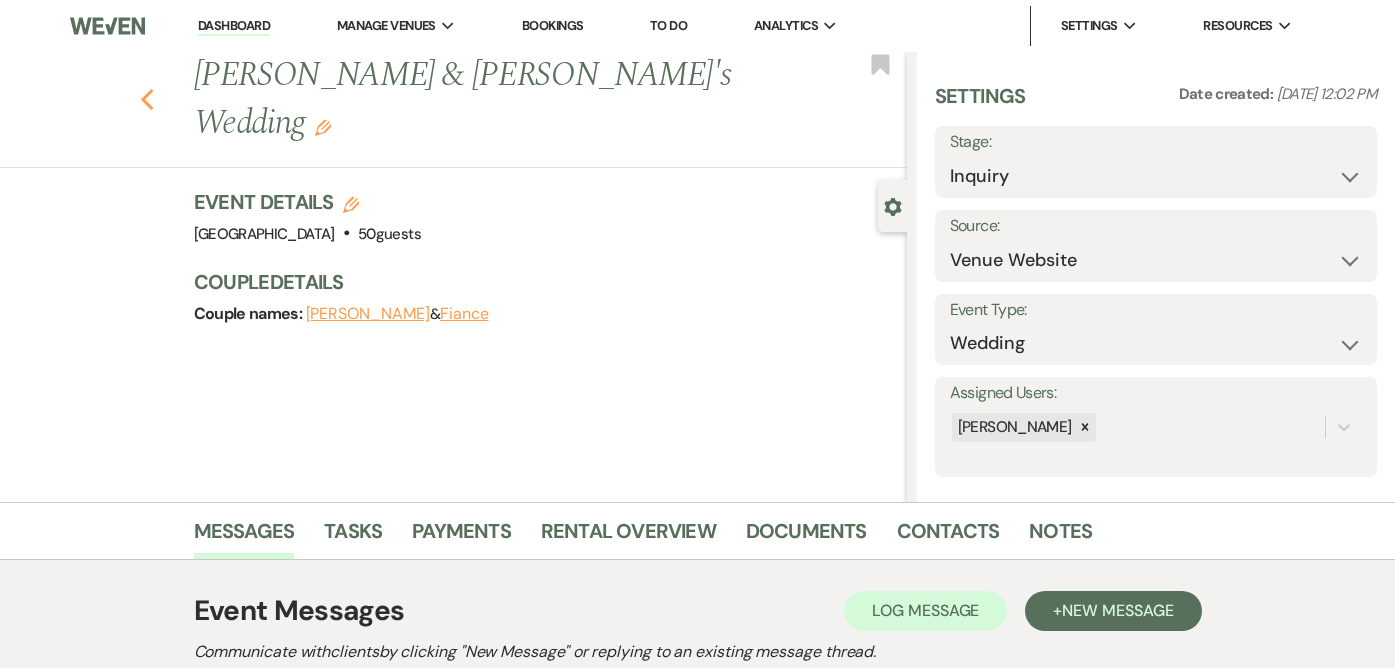 click on "Previous" 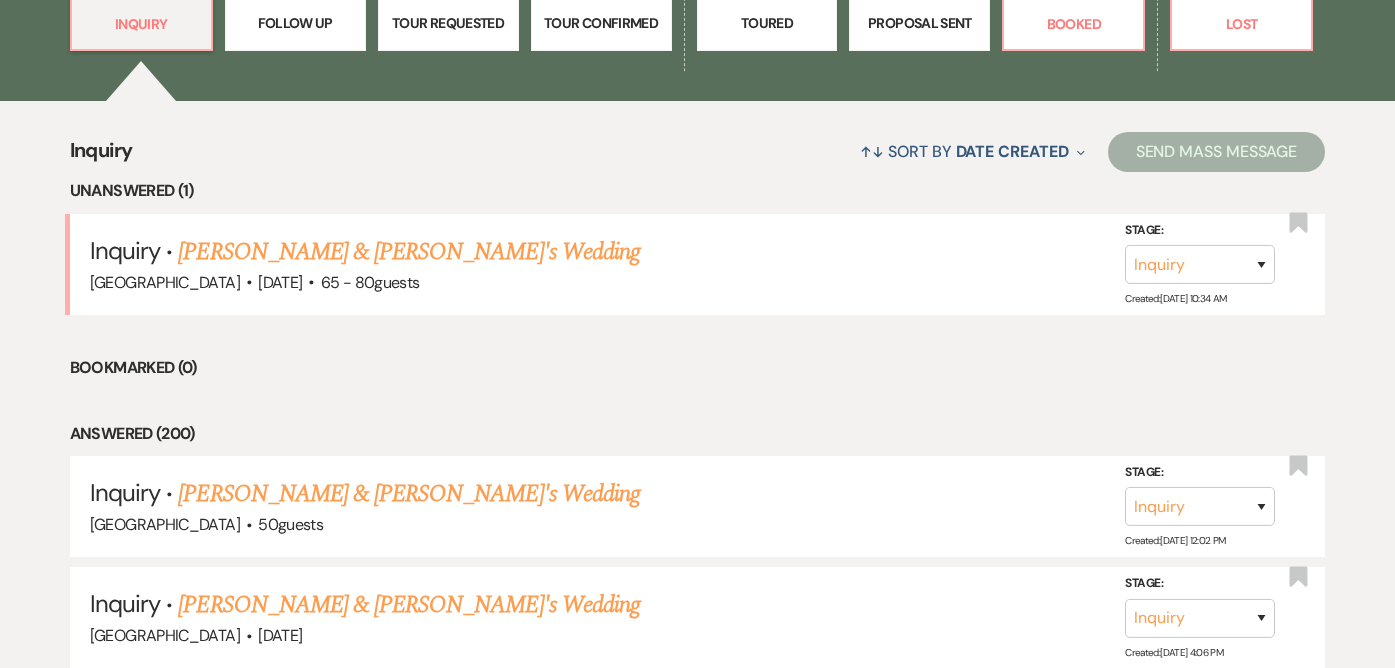 scroll, scrollTop: 630, scrollLeft: 0, axis: vertical 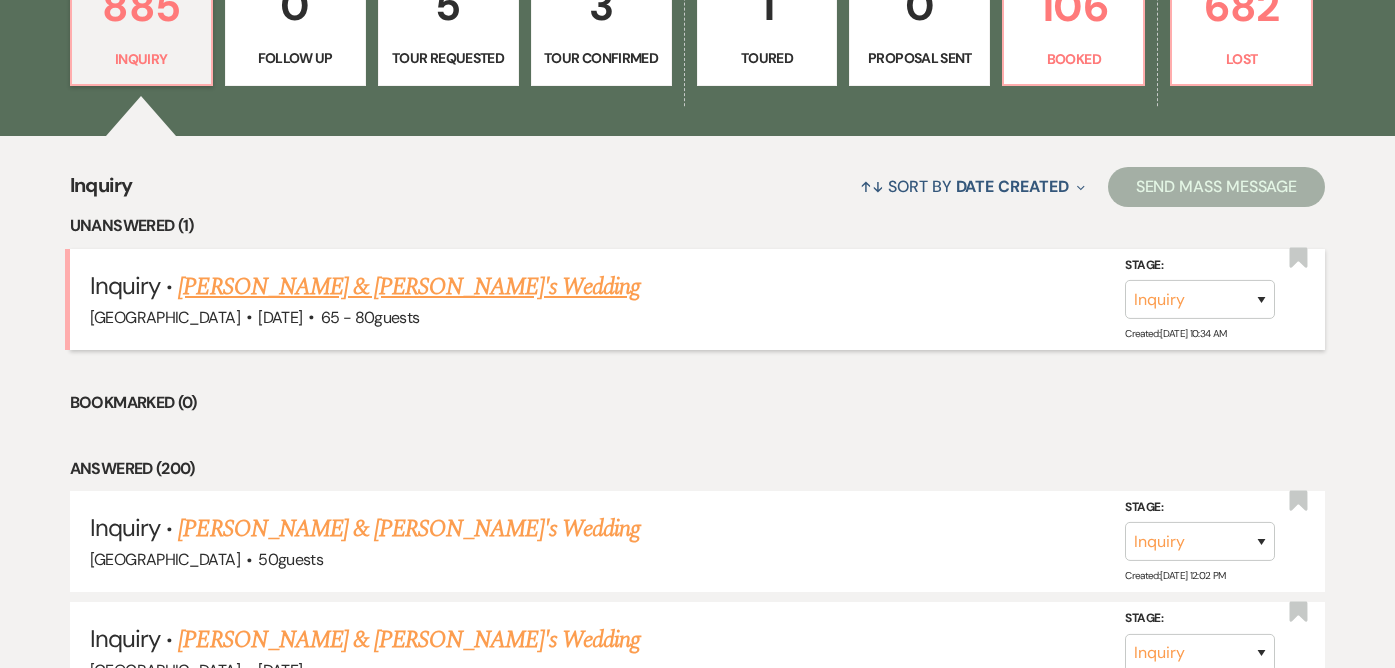 click on "[PERSON_NAME] & [PERSON_NAME]'s Wedding" at bounding box center [409, 287] 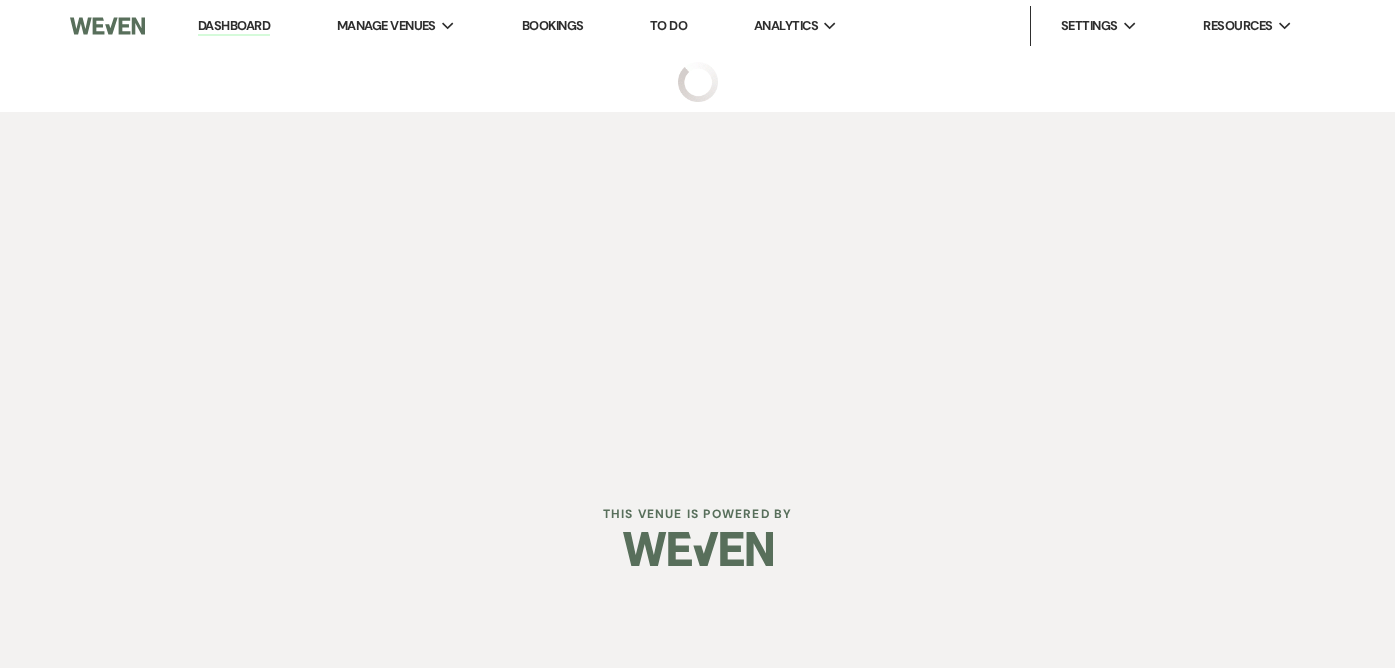 scroll, scrollTop: 0, scrollLeft: 0, axis: both 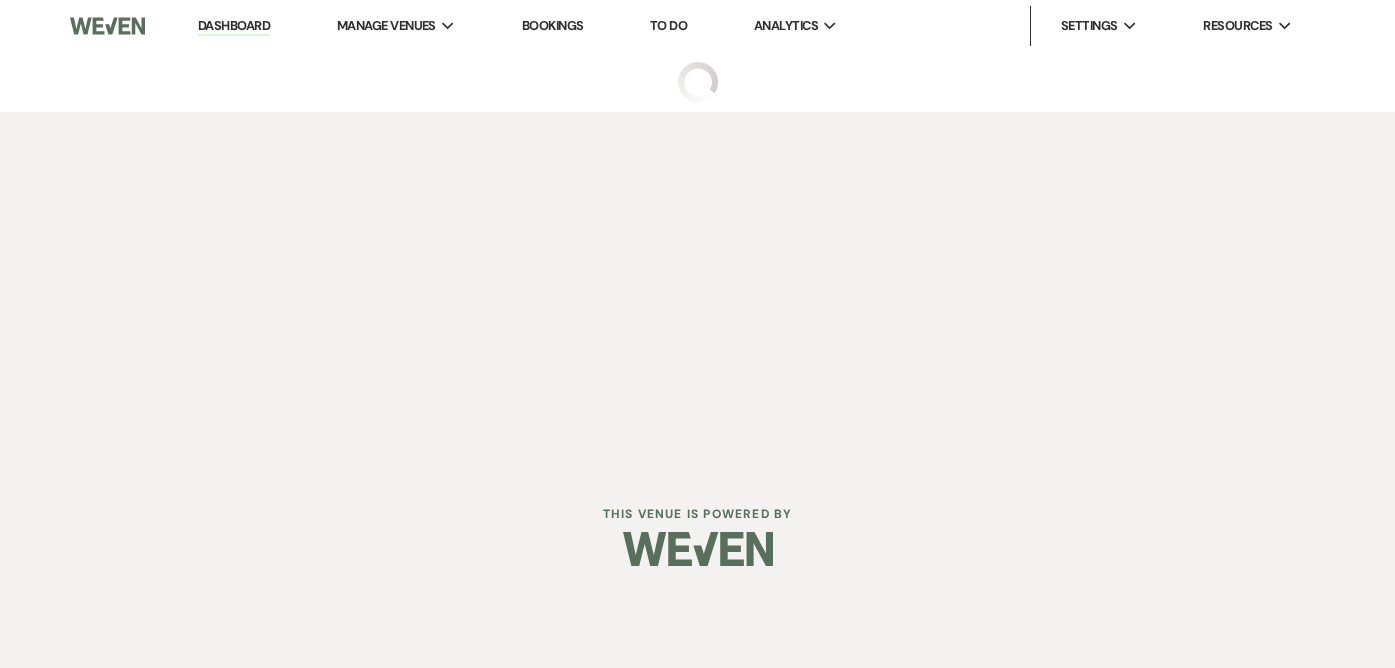 select on "5" 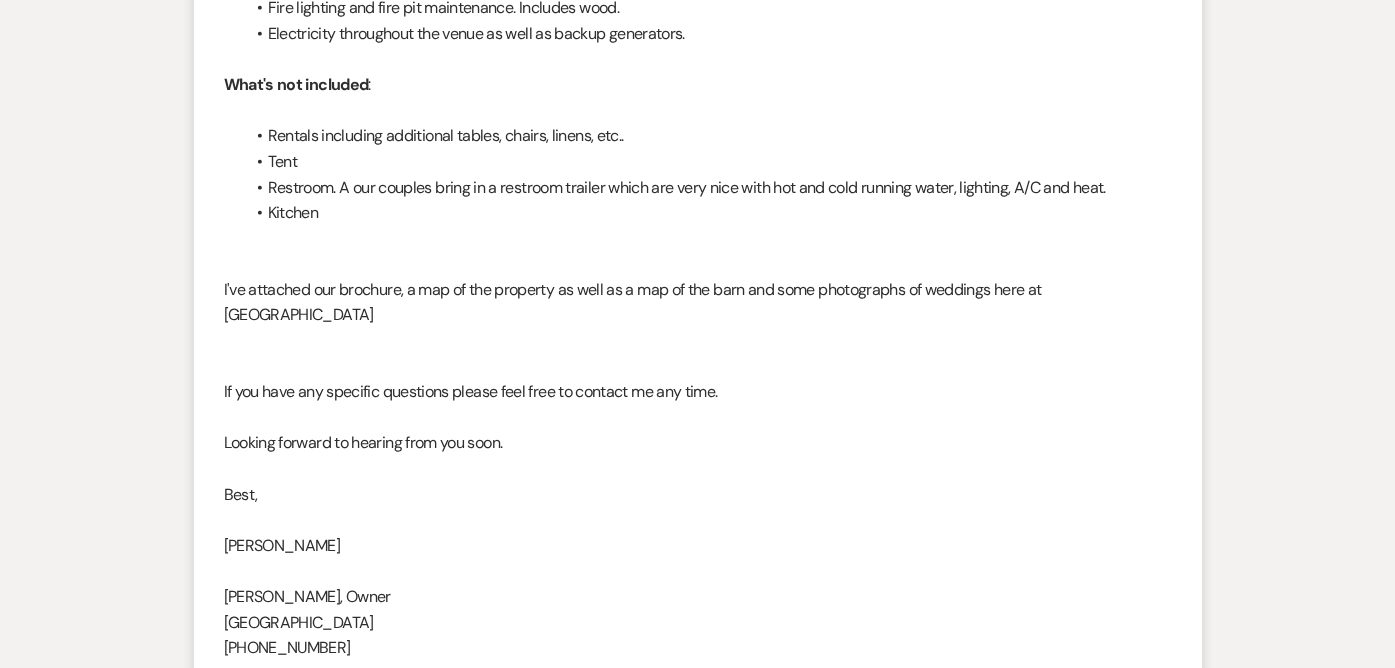 scroll, scrollTop: 2568, scrollLeft: 0, axis: vertical 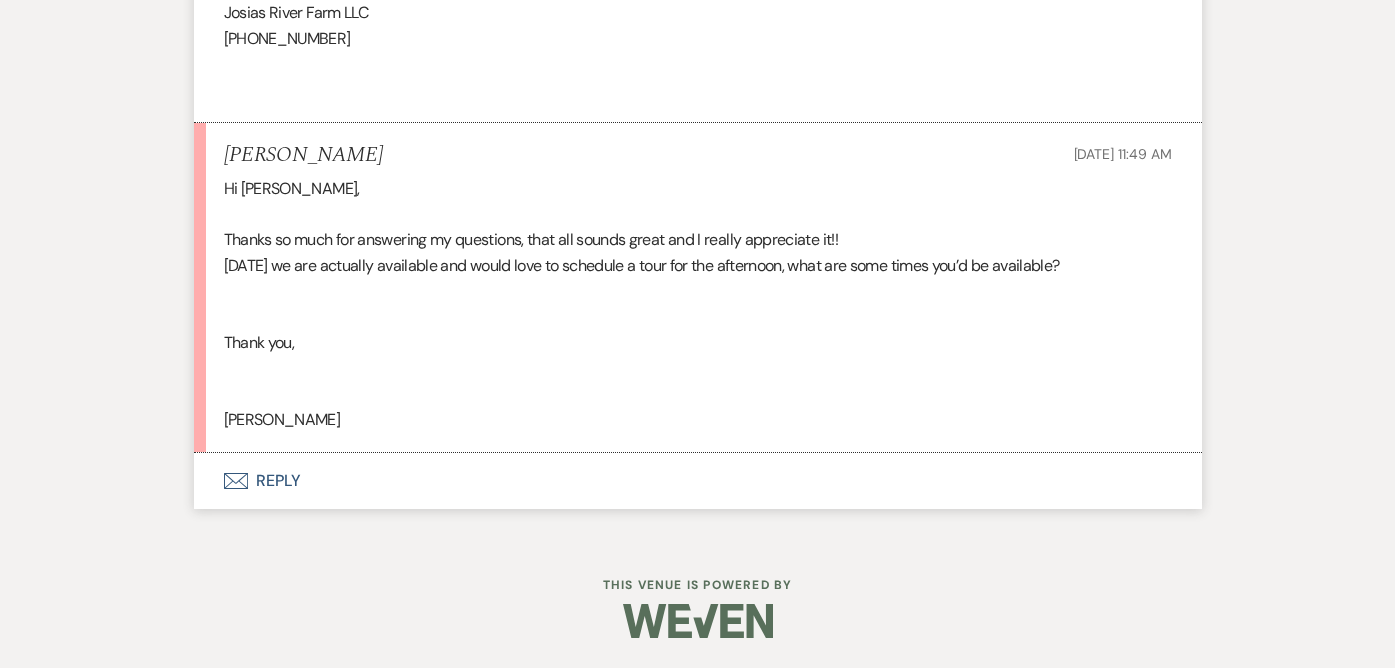 click on "Envelope Reply" at bounding box center [698, 481] 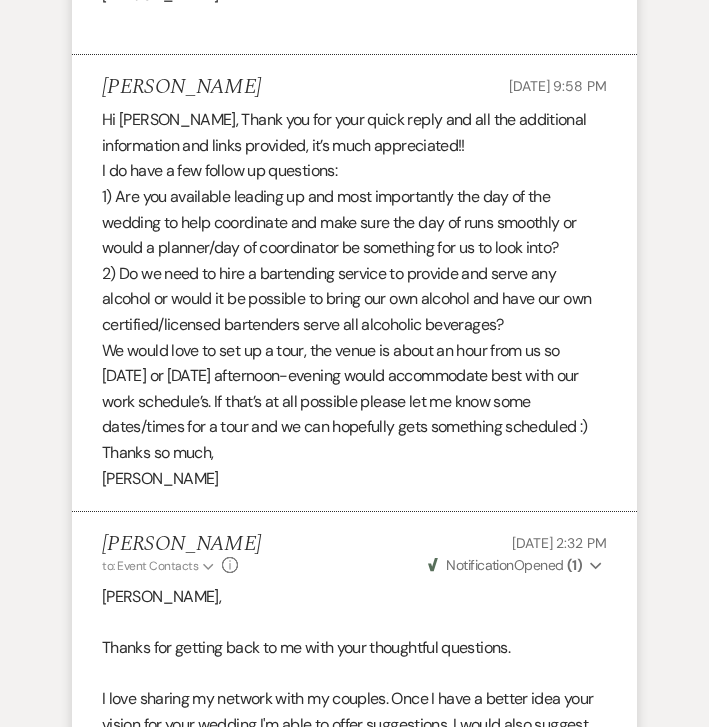 scroll, scrollTop: 4484, scrollLeft: 0, axis: vertical 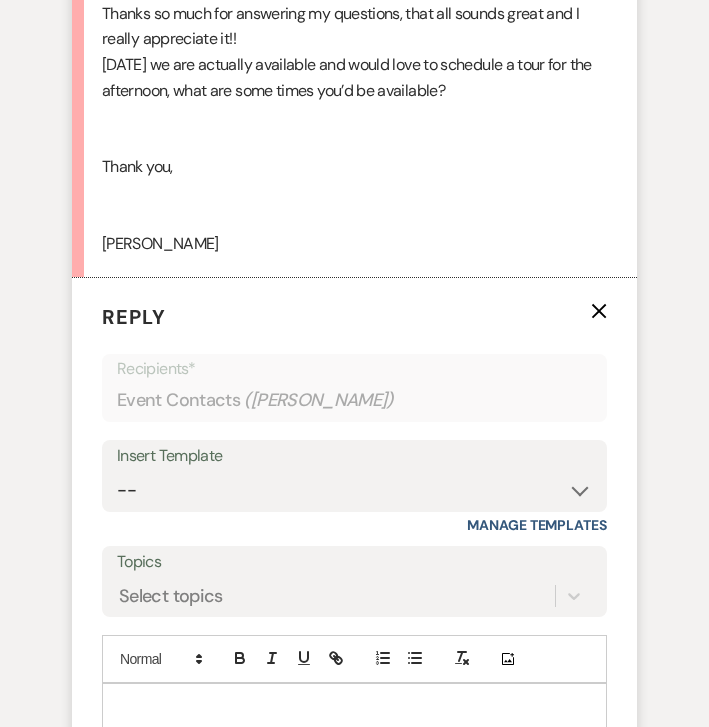 click at bounding box center (354, 707) 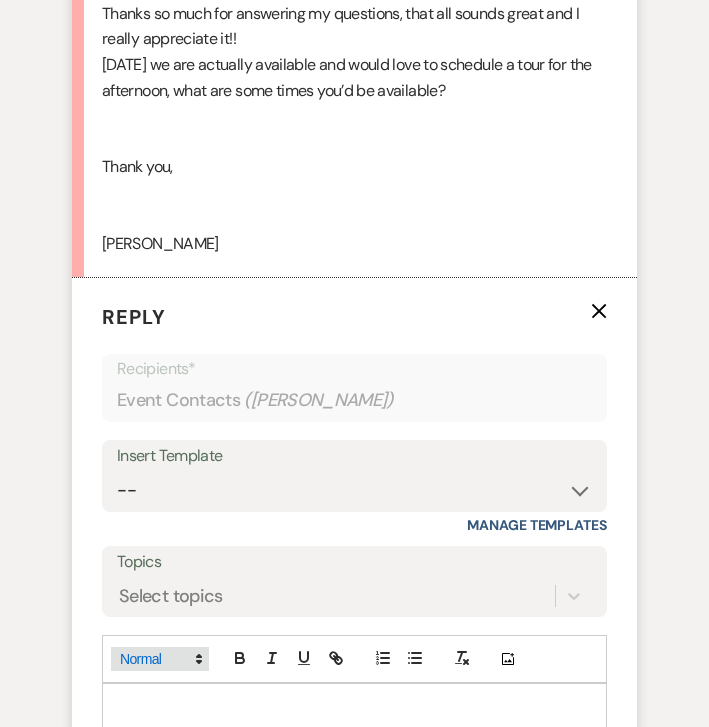 type 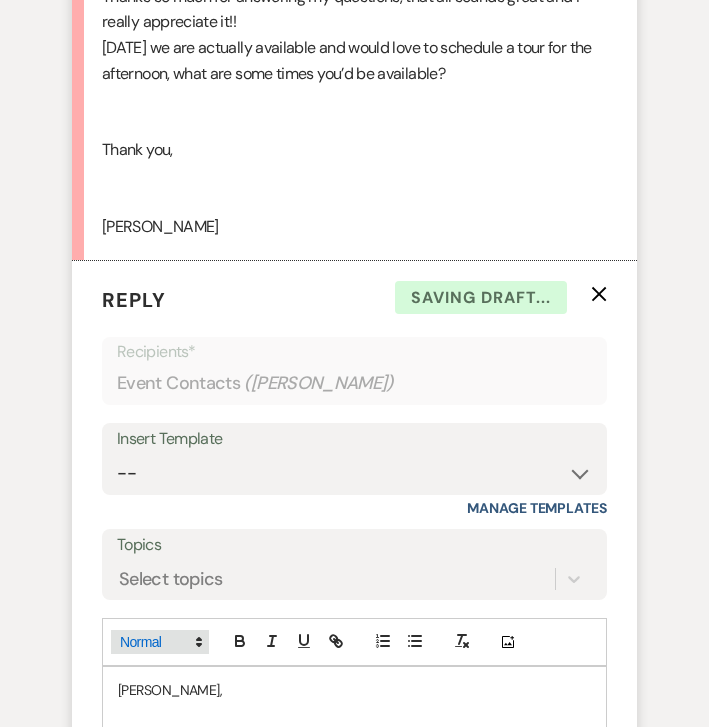 scroll, scrollTop: 5868, scrollLeft: 0, axis: vertical 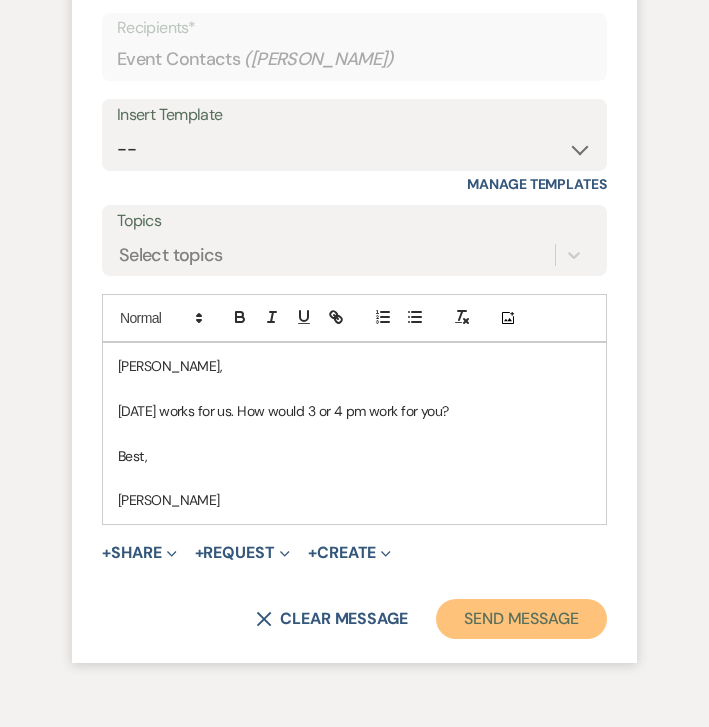 click on "Send Message" at bounding box center [521, 619] 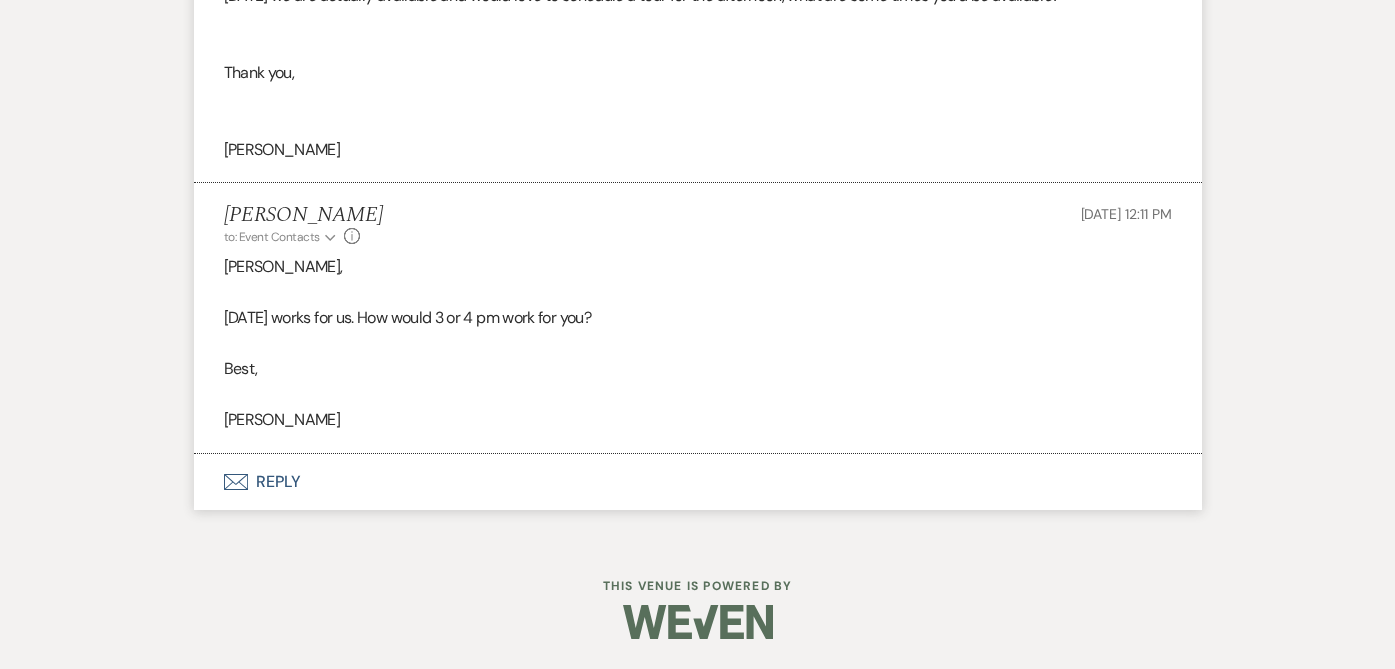 scroll, scrollTop: 4680, scrollLeft: 0, axis: vertical 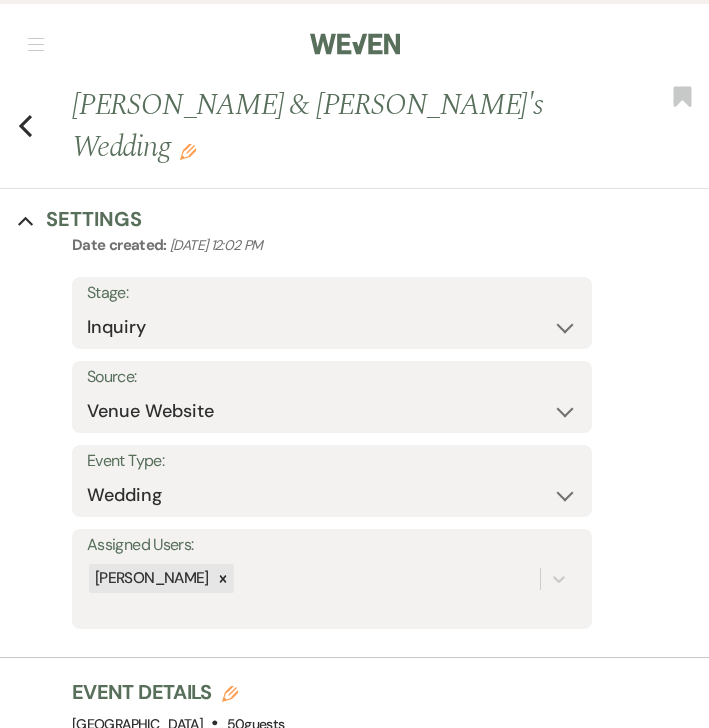 click at bounding box center [36, 44] 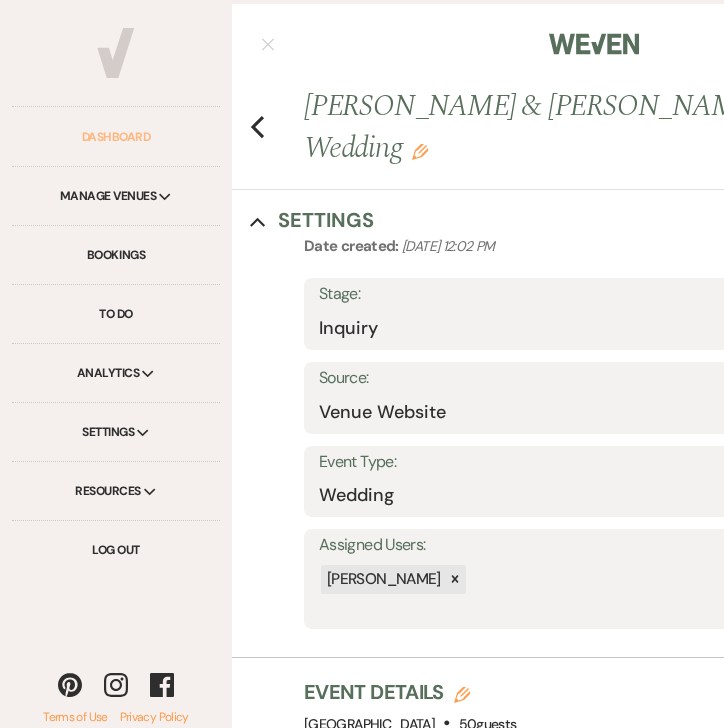 click on "Dashboard" at bounding box center (116, 137) 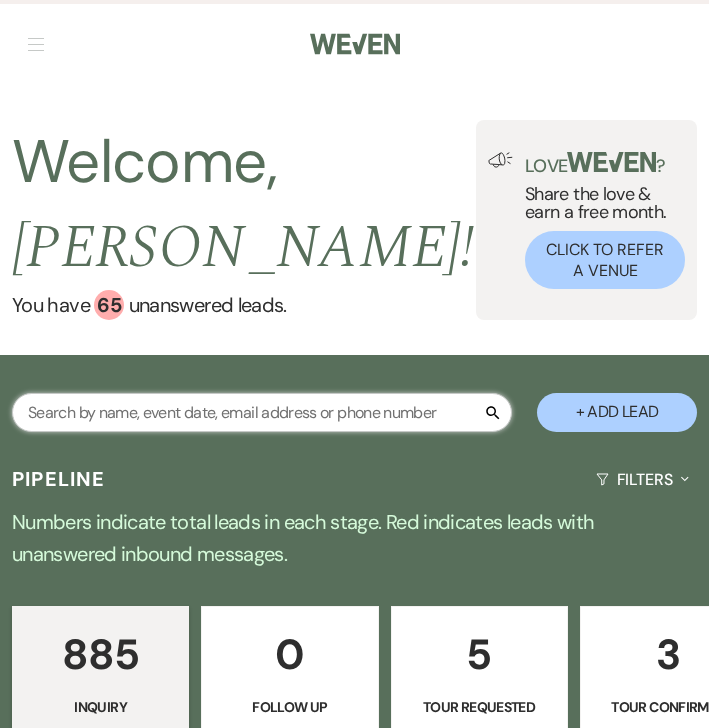 click at bounding box center [262, 412] 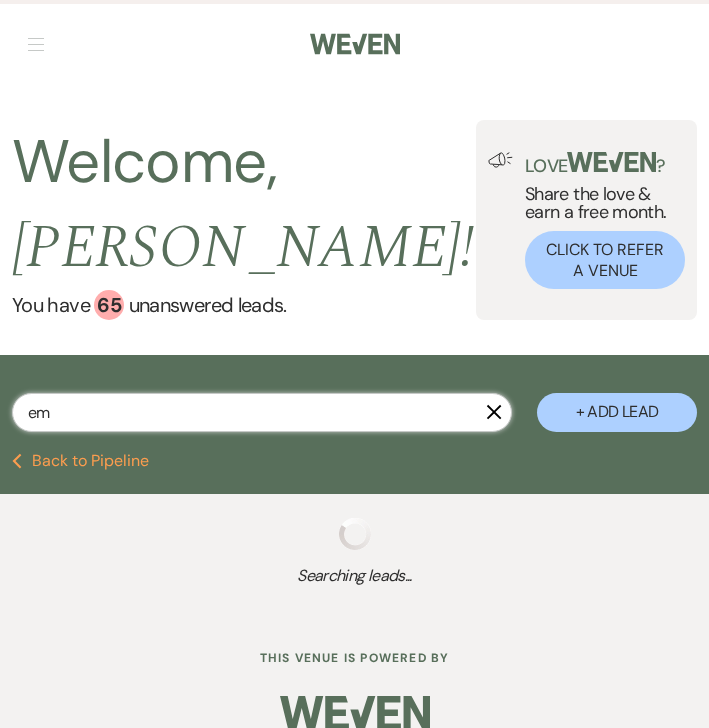 type on "emm" 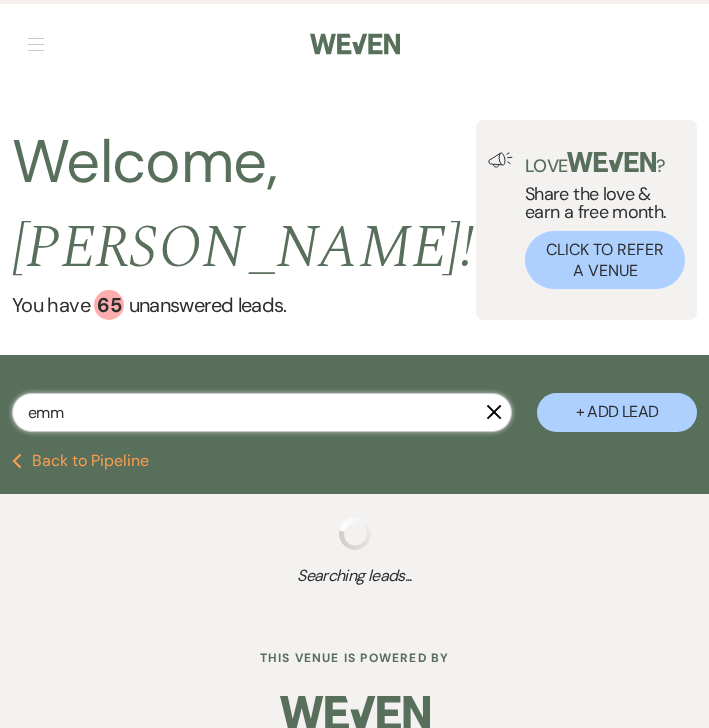 select on "8" 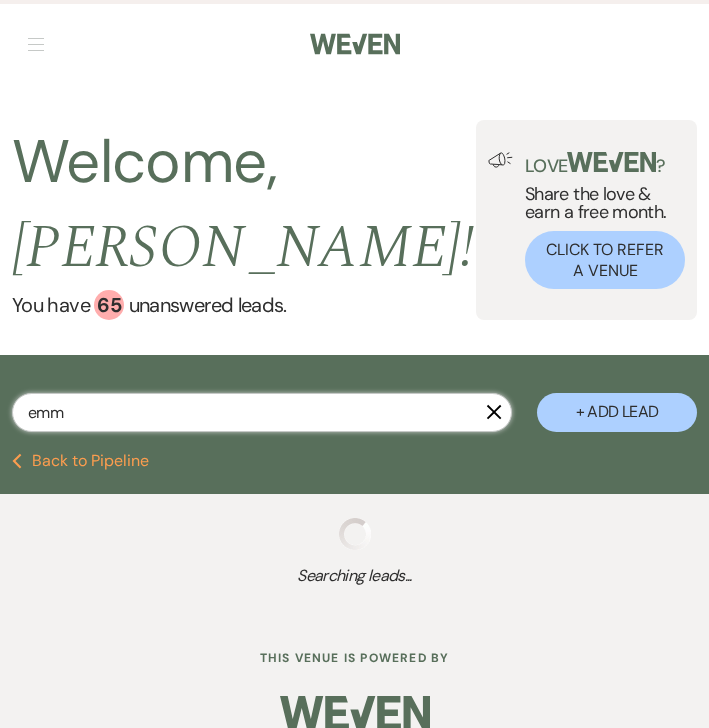select on "8" 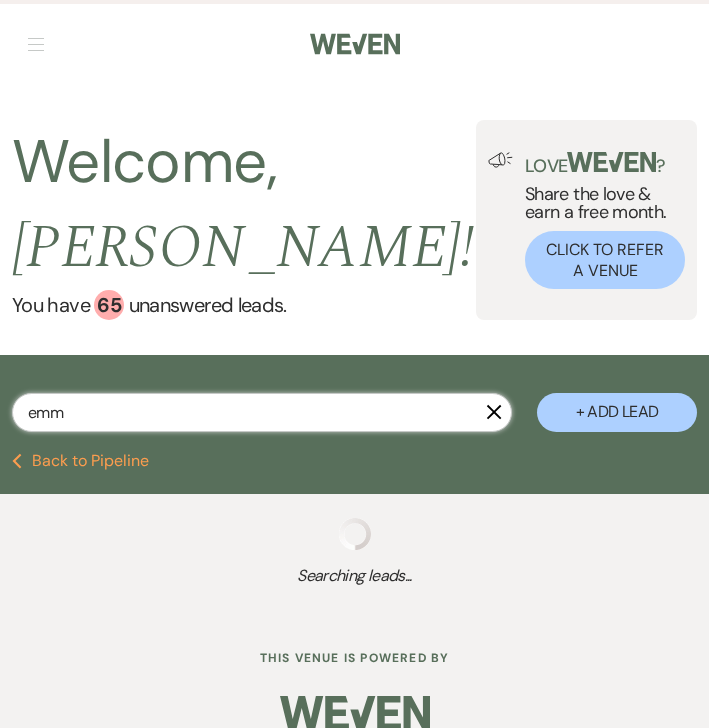select on "8" 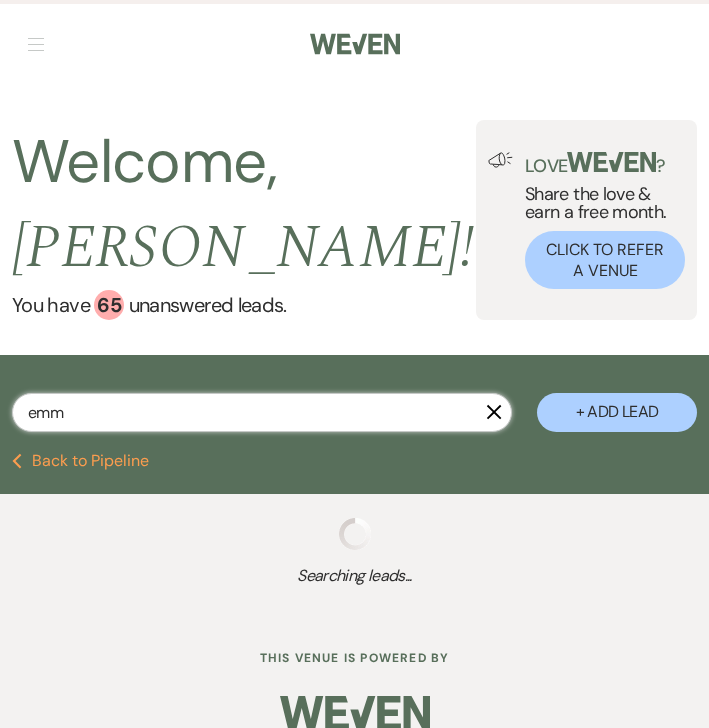 select on "8" 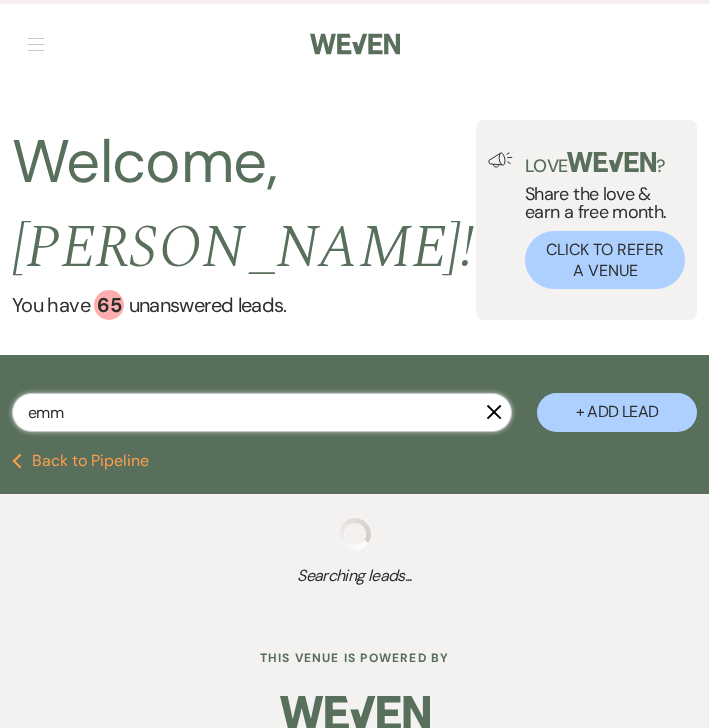 select on "10" 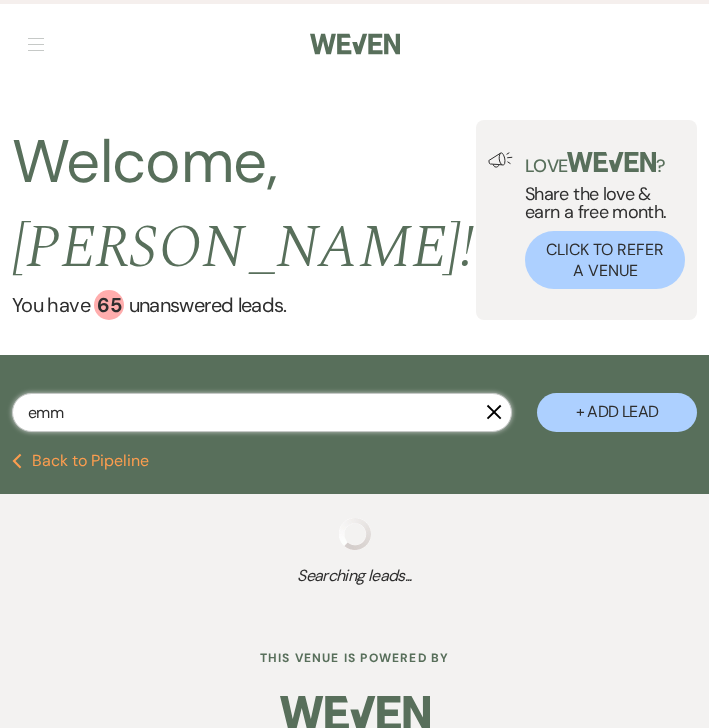 select on "8" 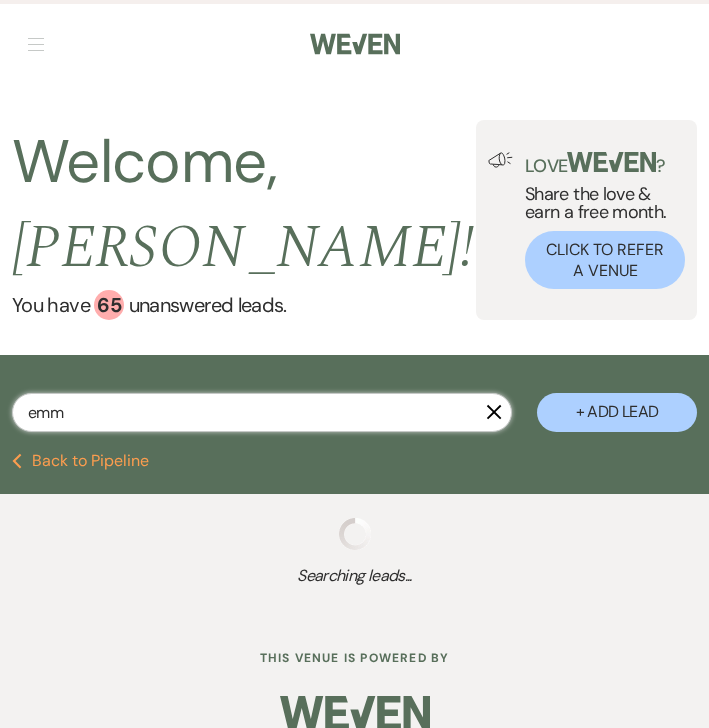 select on "8" 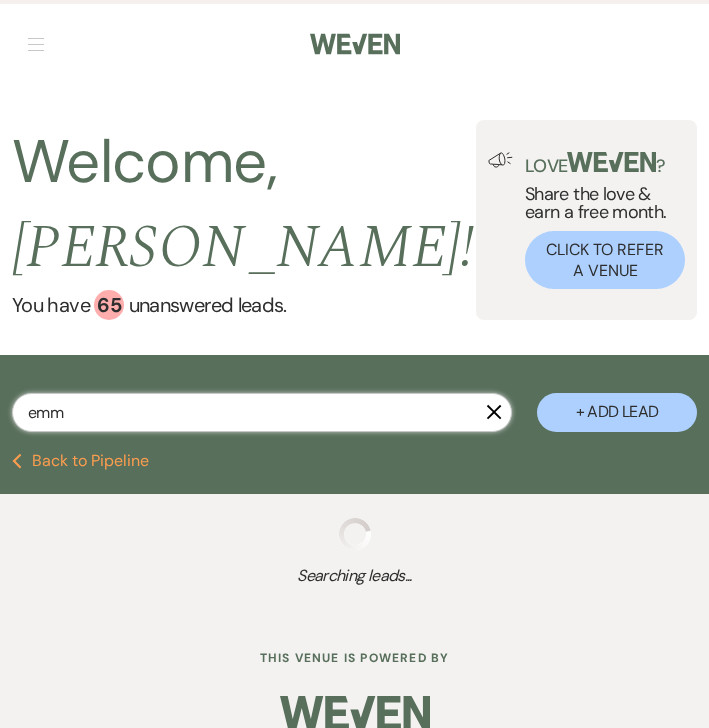 select on "8" 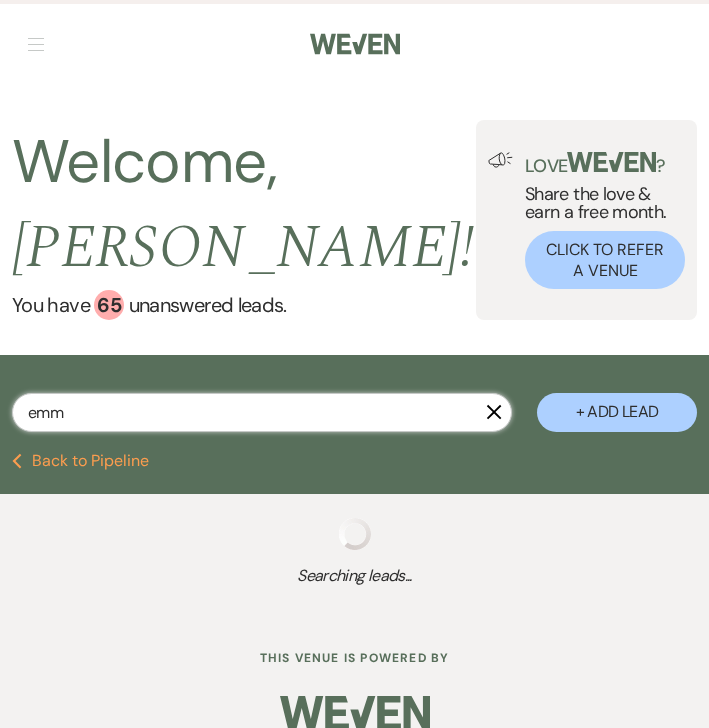 select on "8" 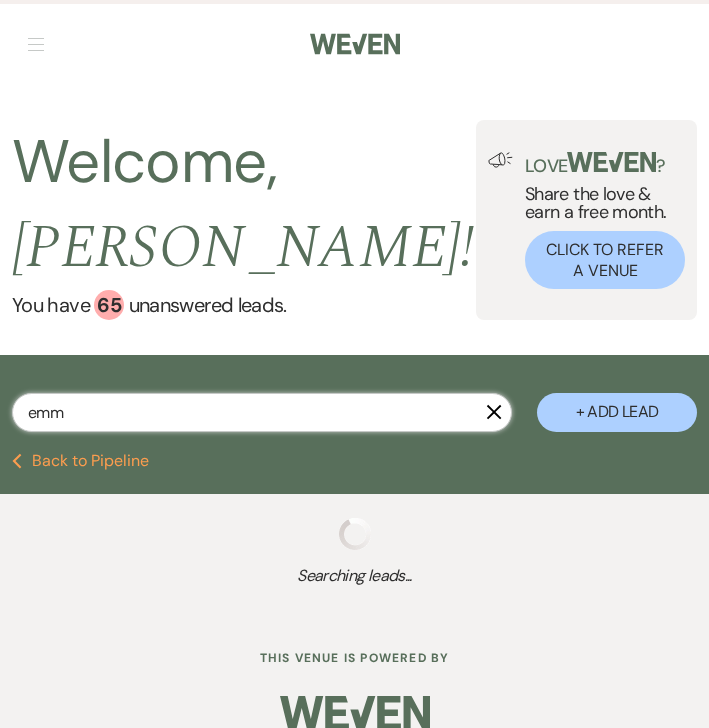 select on "8" 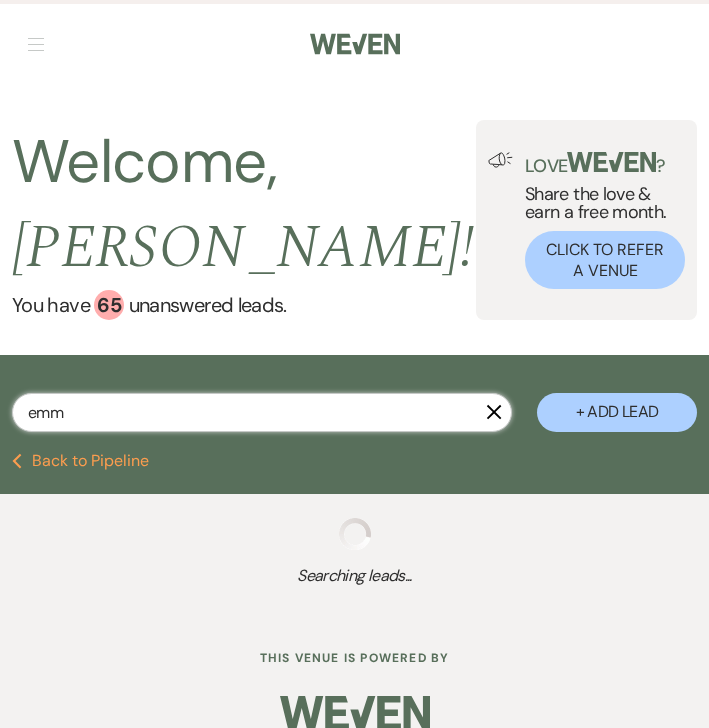 select on "8" 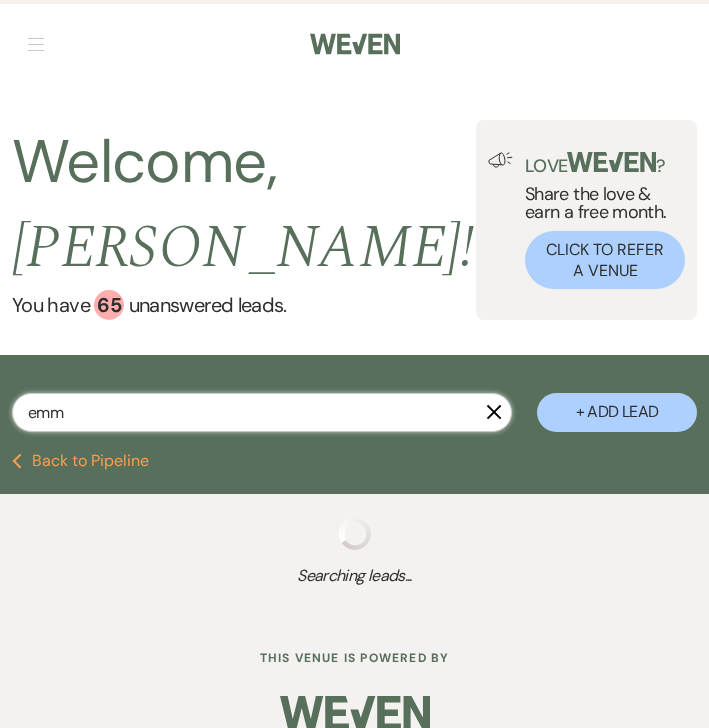 select on "8" 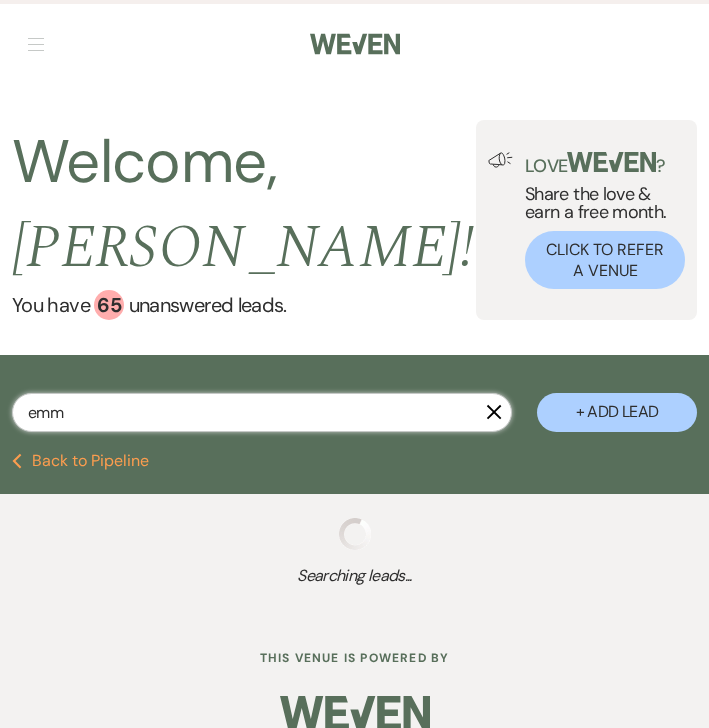 select on "8" 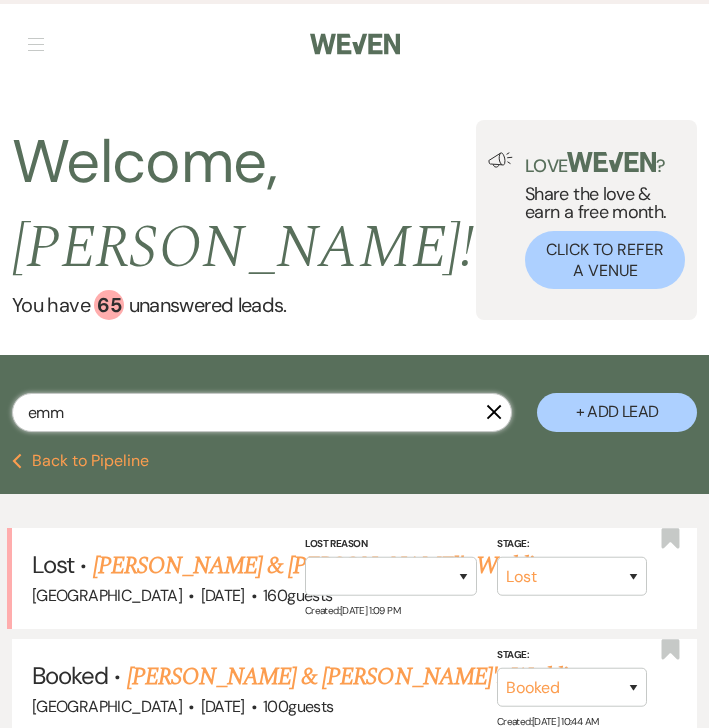 type on "[PERSON_NAME]" 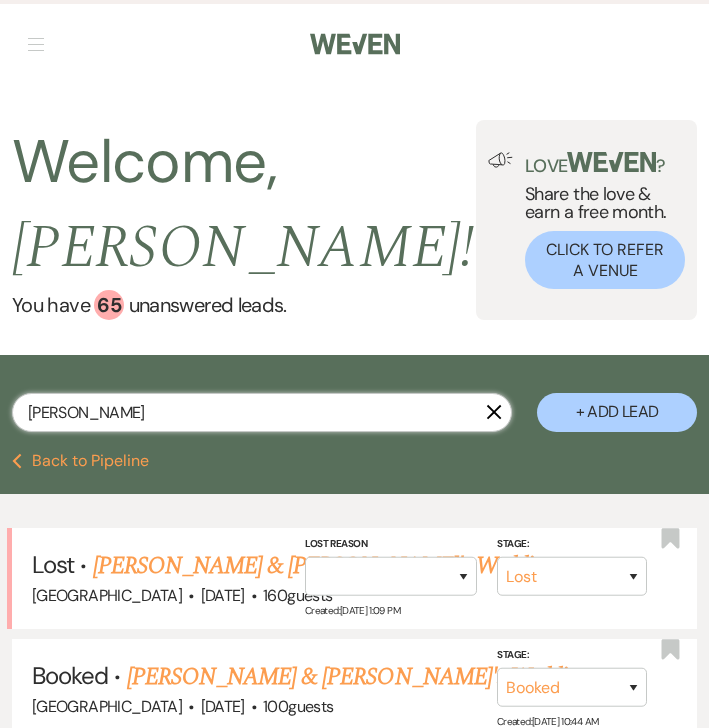 select on "8" 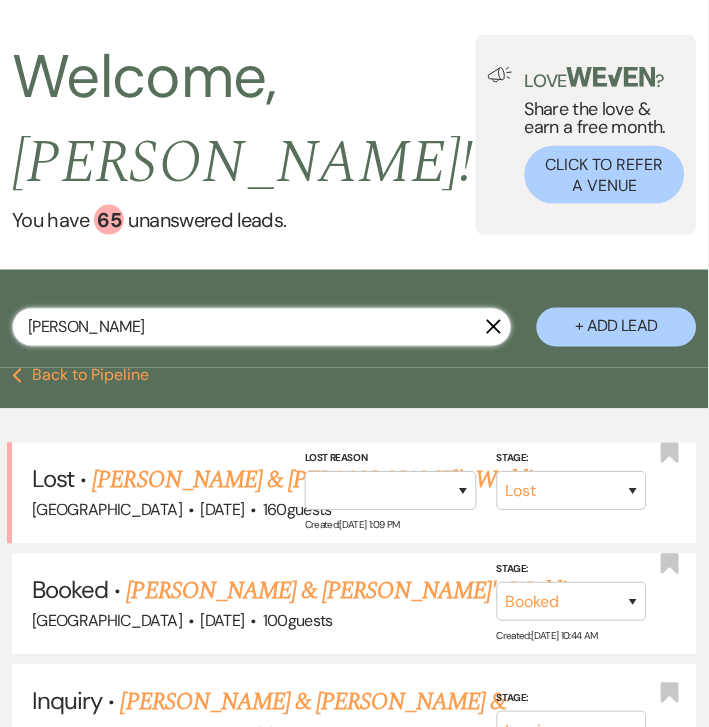 scroll, scrollTop: 81, scrollLeft: 0, axis: vertical 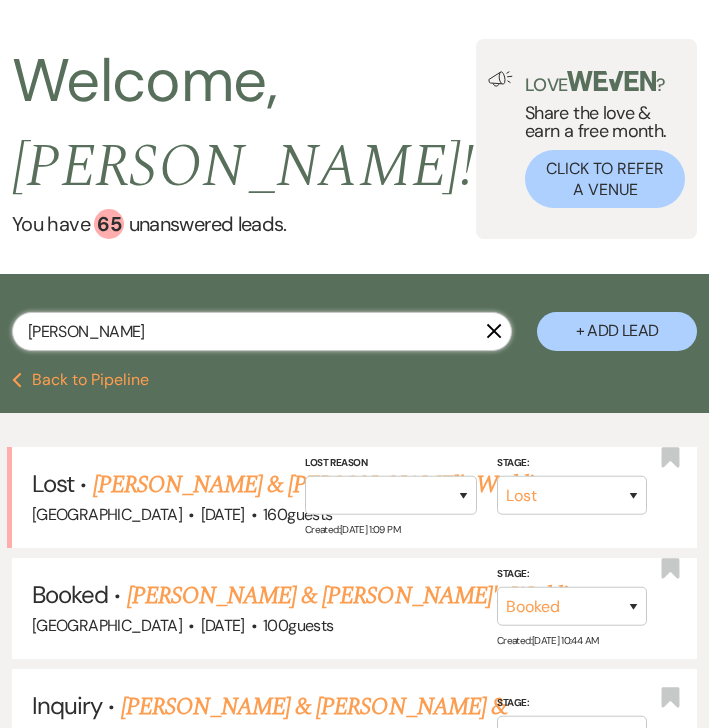 click on "[PERSON_NAME]" at bounding box center (262, 331) 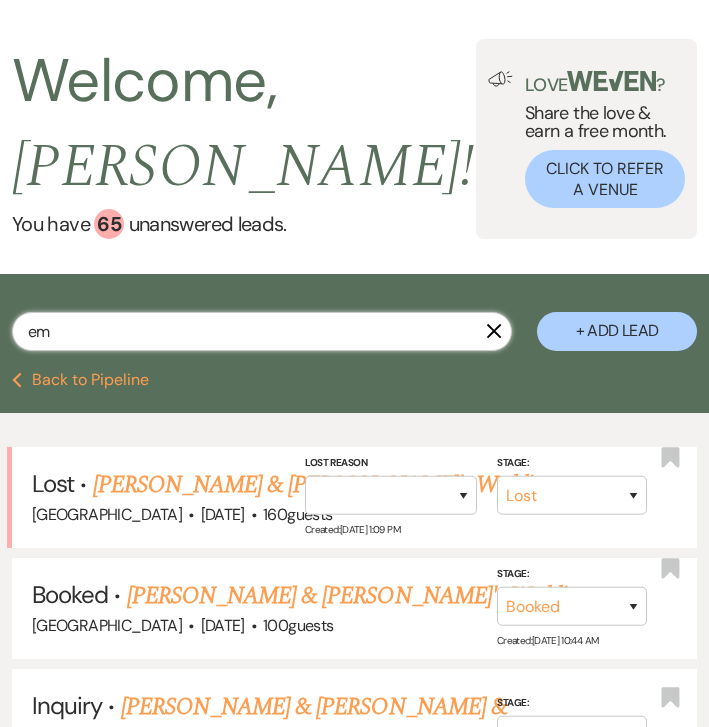 type on "e" 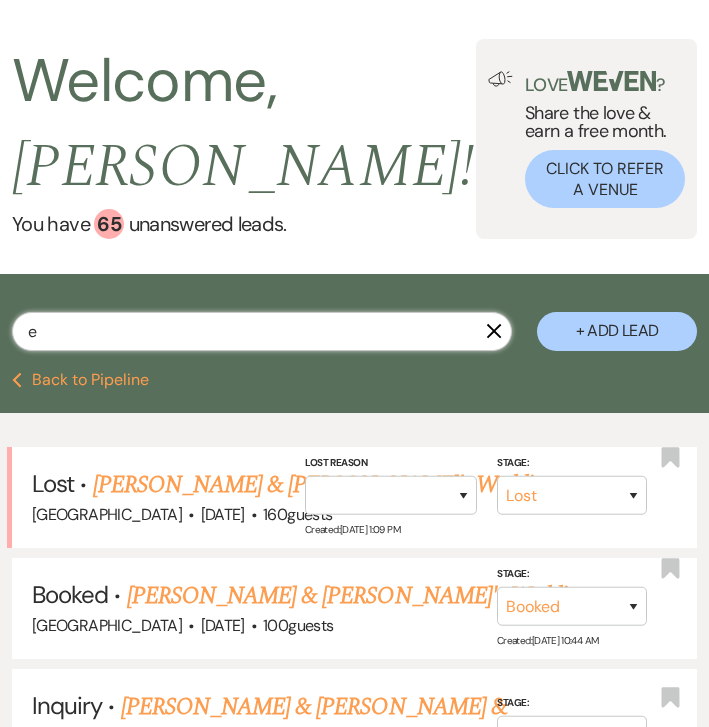 scroll, scrollTop: 32, scrollLeft: 0, axis: vertical 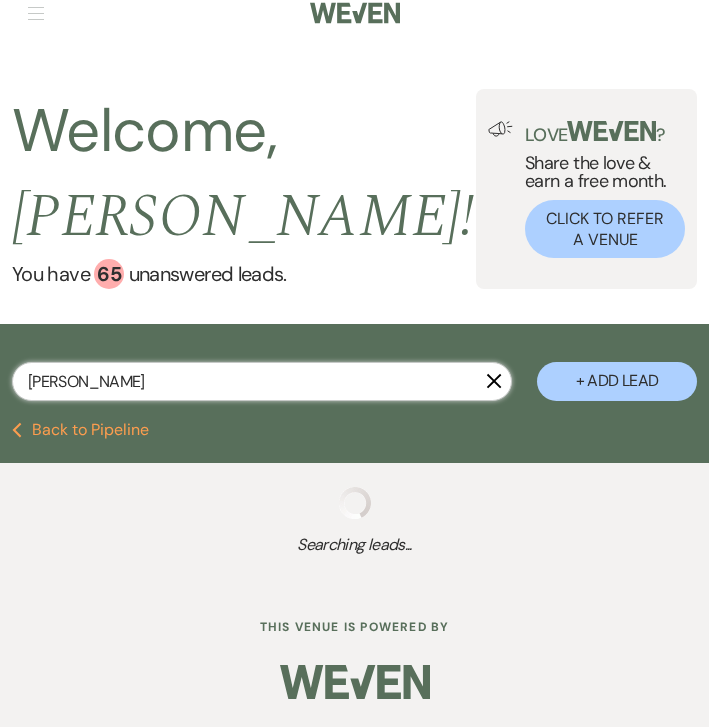 type on "[PERSON_NAME]" 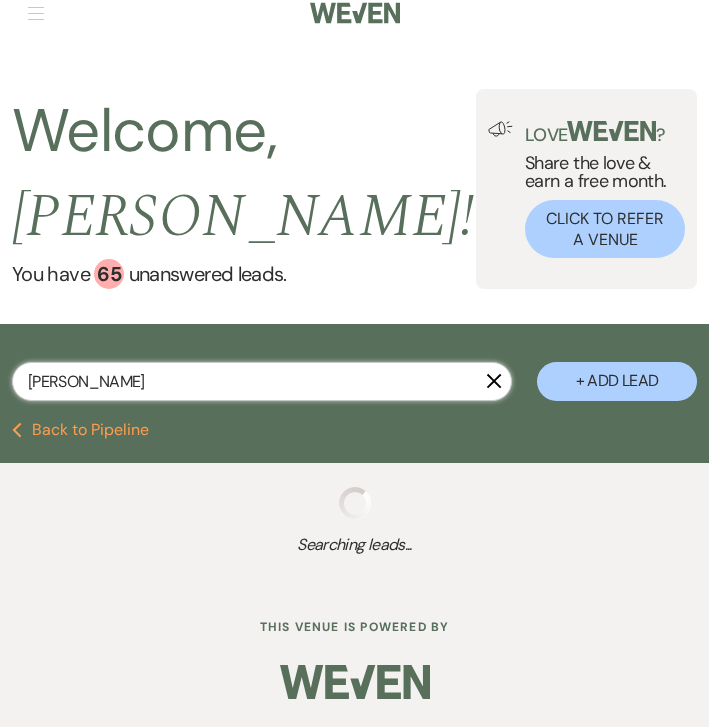 select on "8" 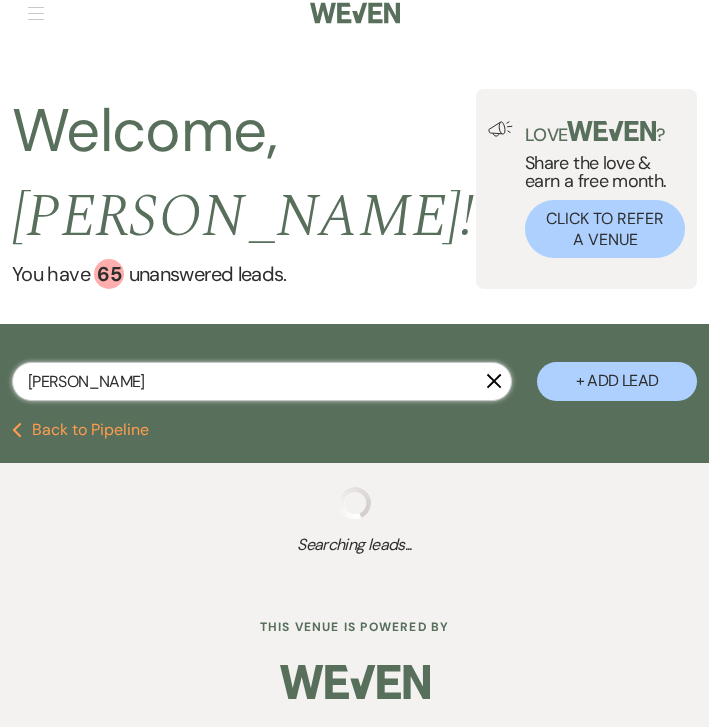 select on "8" 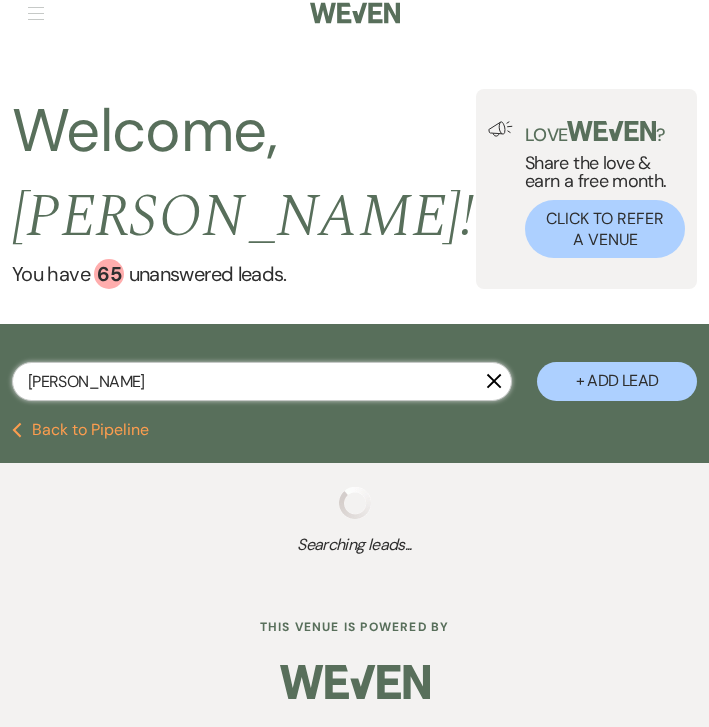 select on "8" 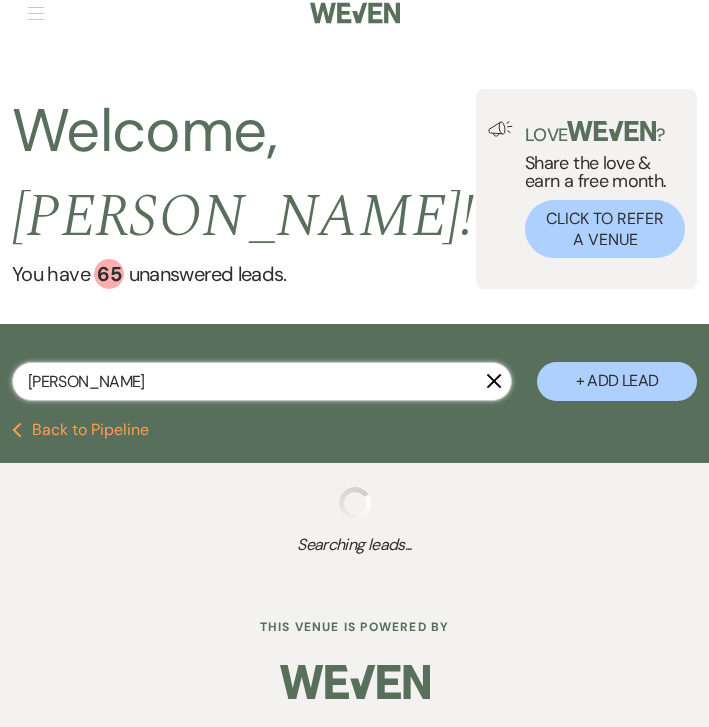 select on "8" 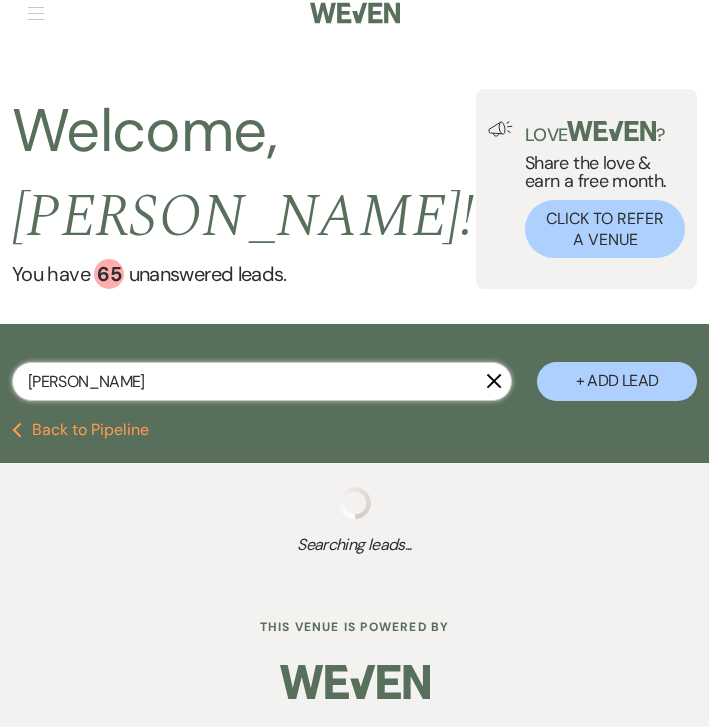 select on "8" 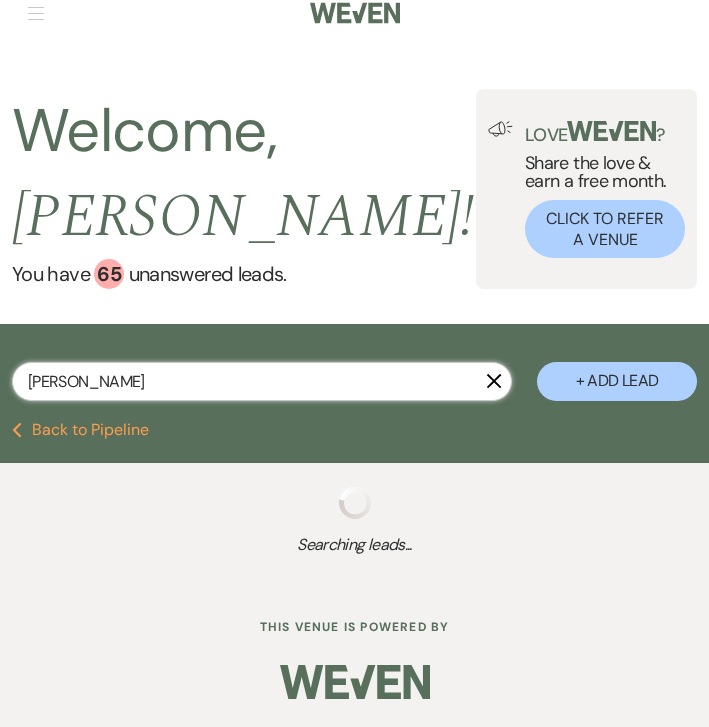 select on "8" 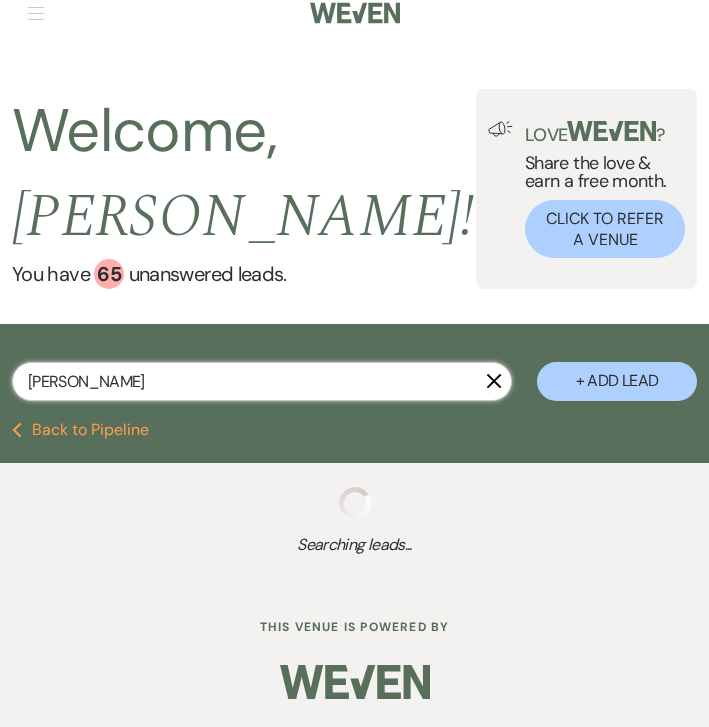 select on "8" 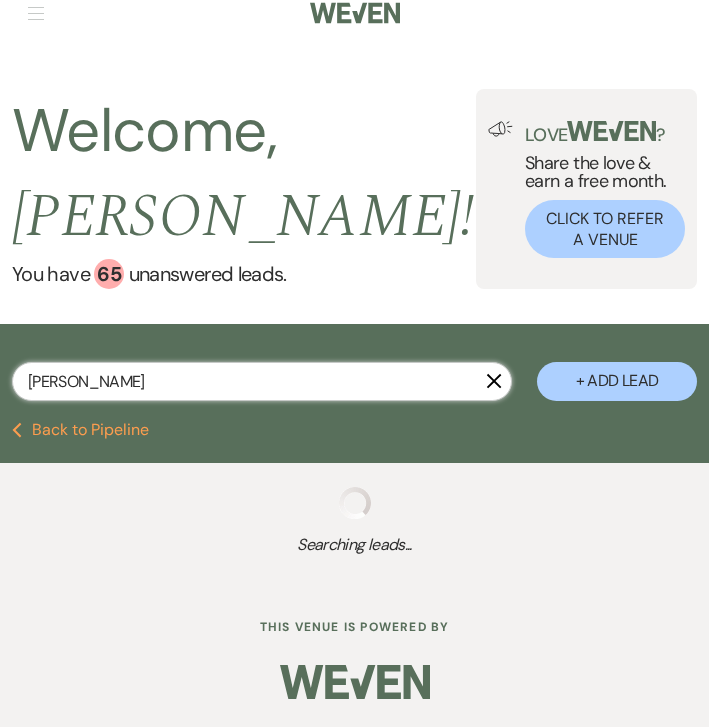 select on "8" 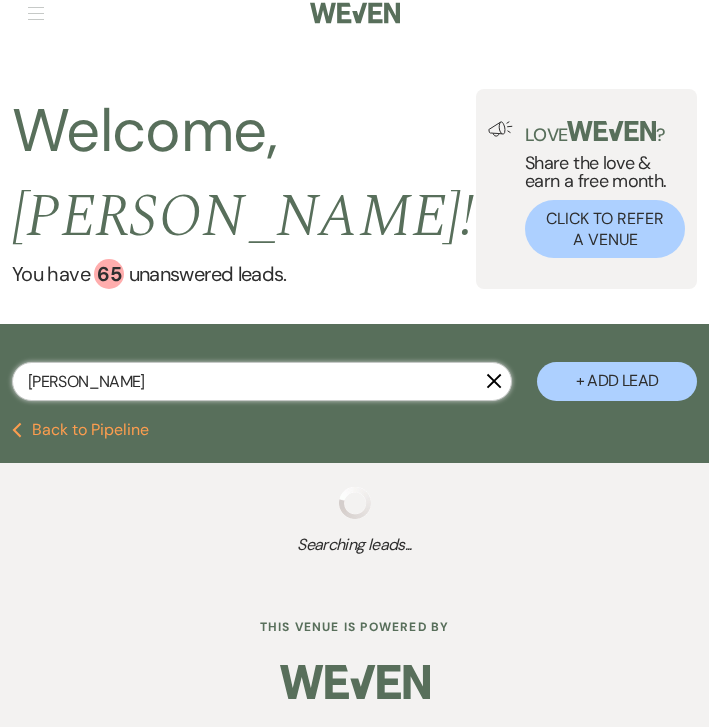 select on "8" 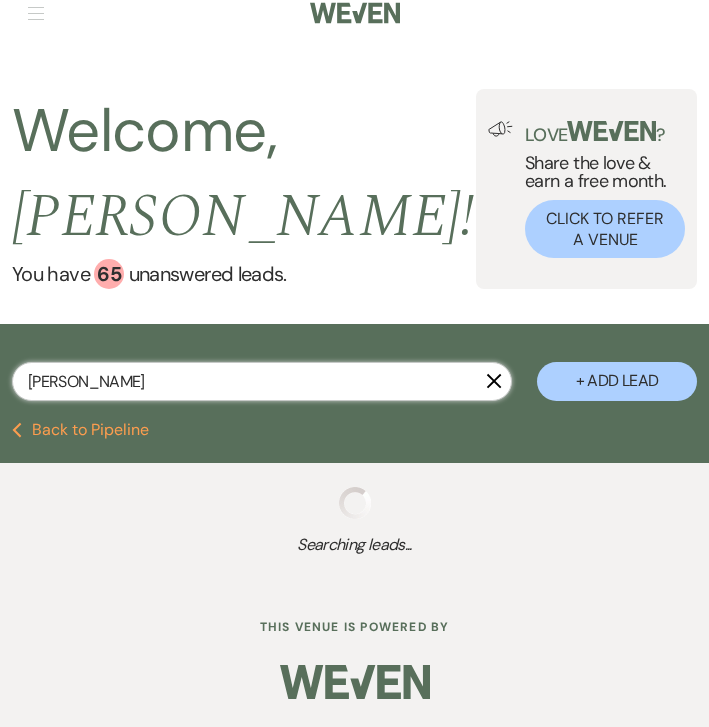 select on "8" 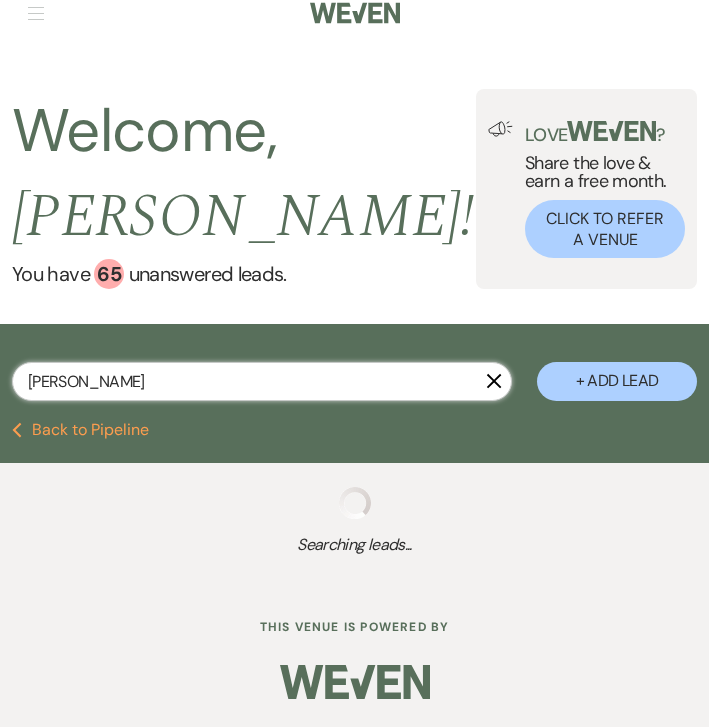 select on "8" 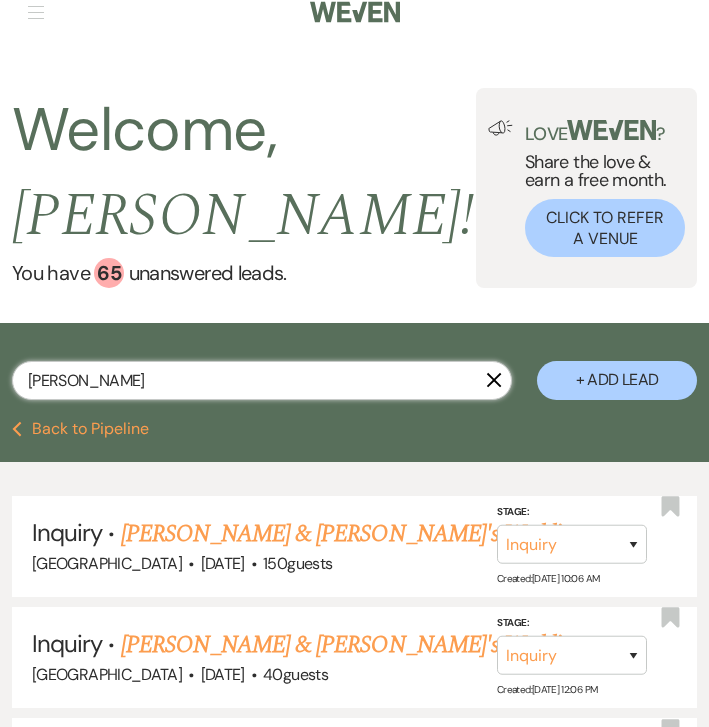 scroll, scrollTop: 81, scrollLeft: 0, axis: vertical 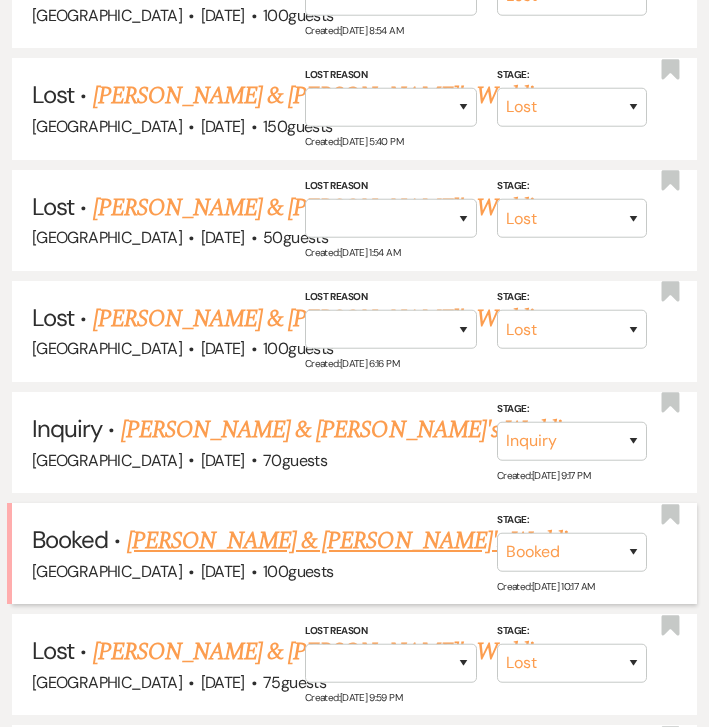 type on "[PERSON_NAME]" 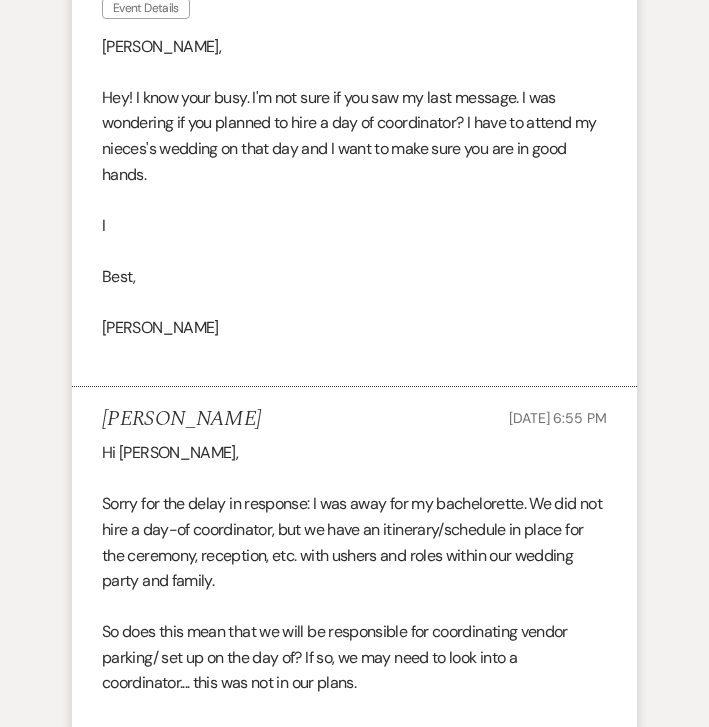 scroll, scrollTop: 1603, scrollLeft: 0, axis: vertical 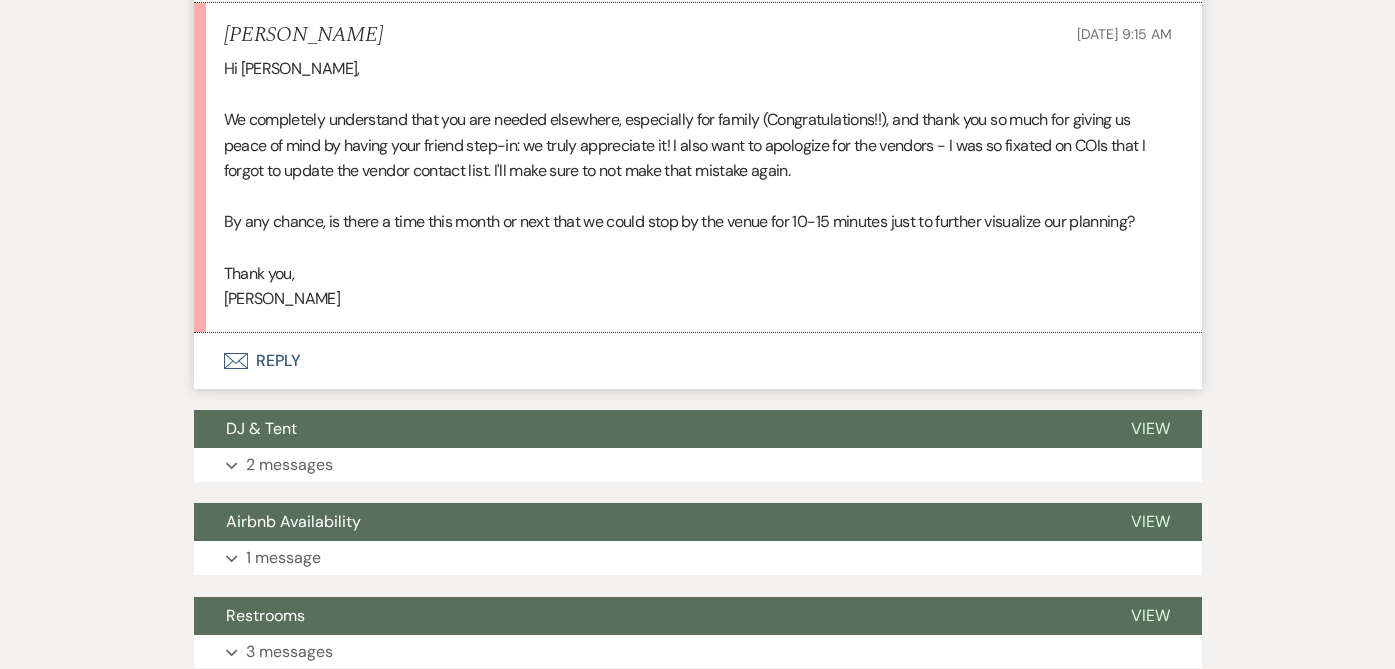 click on "Envelope Reply" at bounding box center [698, 361] 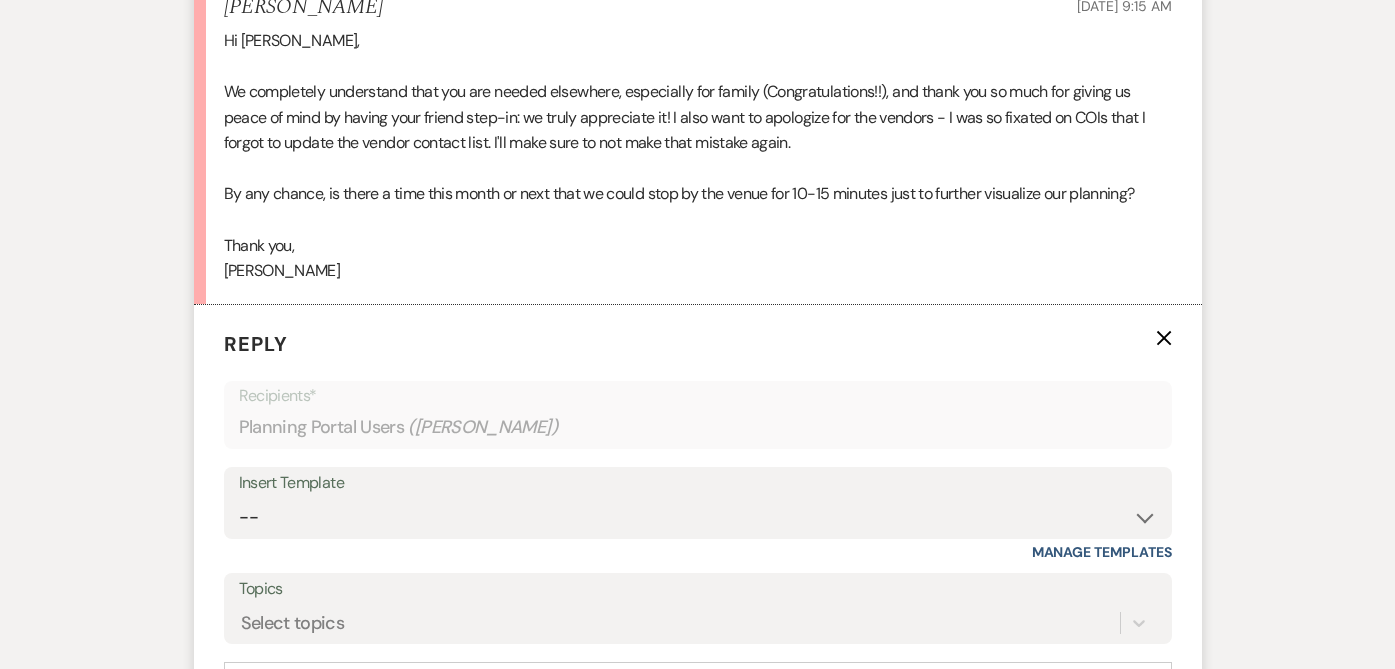 scroll, scrollTop: 2524, scrollLeft: 0, axis: vertical 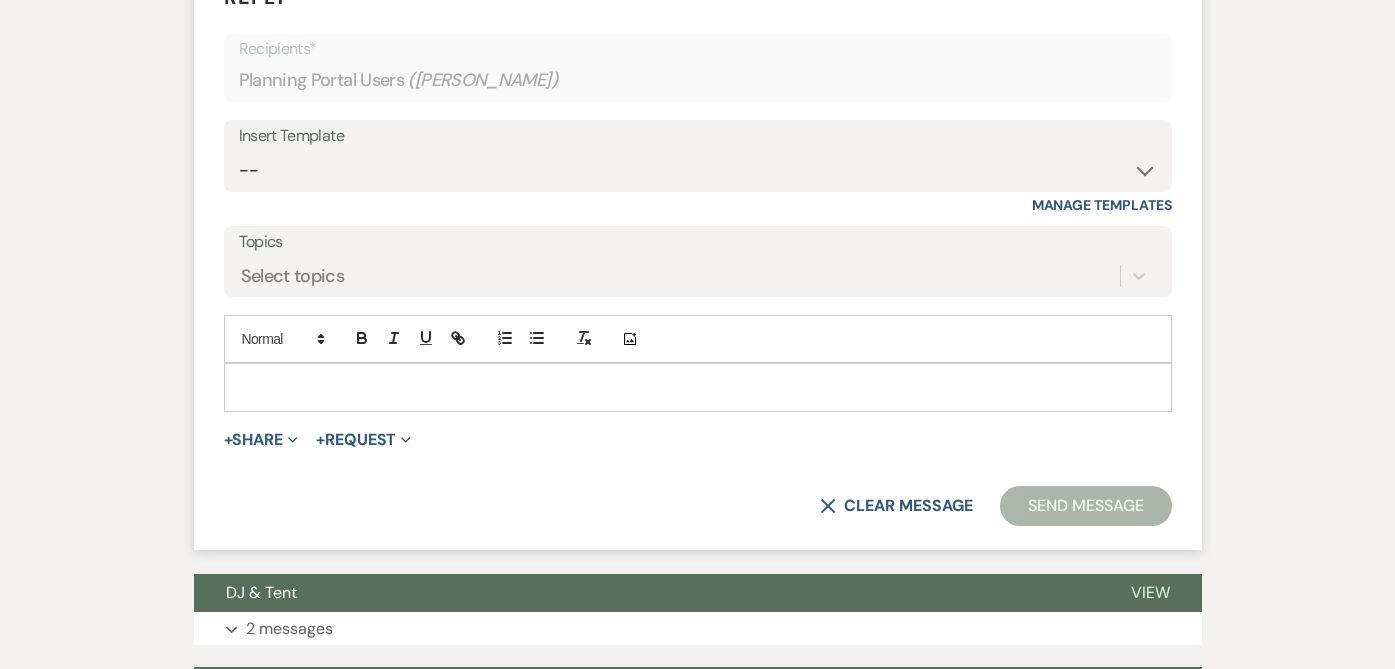 click at bounding box center (698, 387) 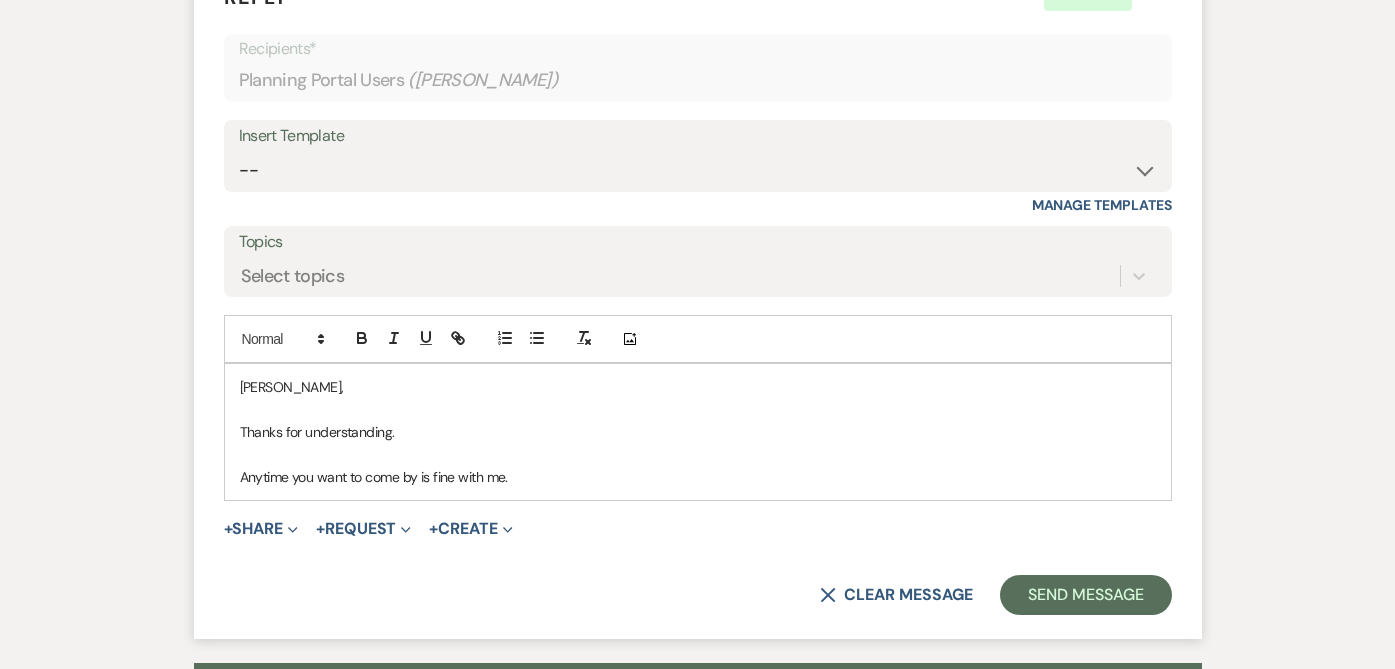 scroll, scrollTop: 2891, scrollLeft: 0, axis: vertical 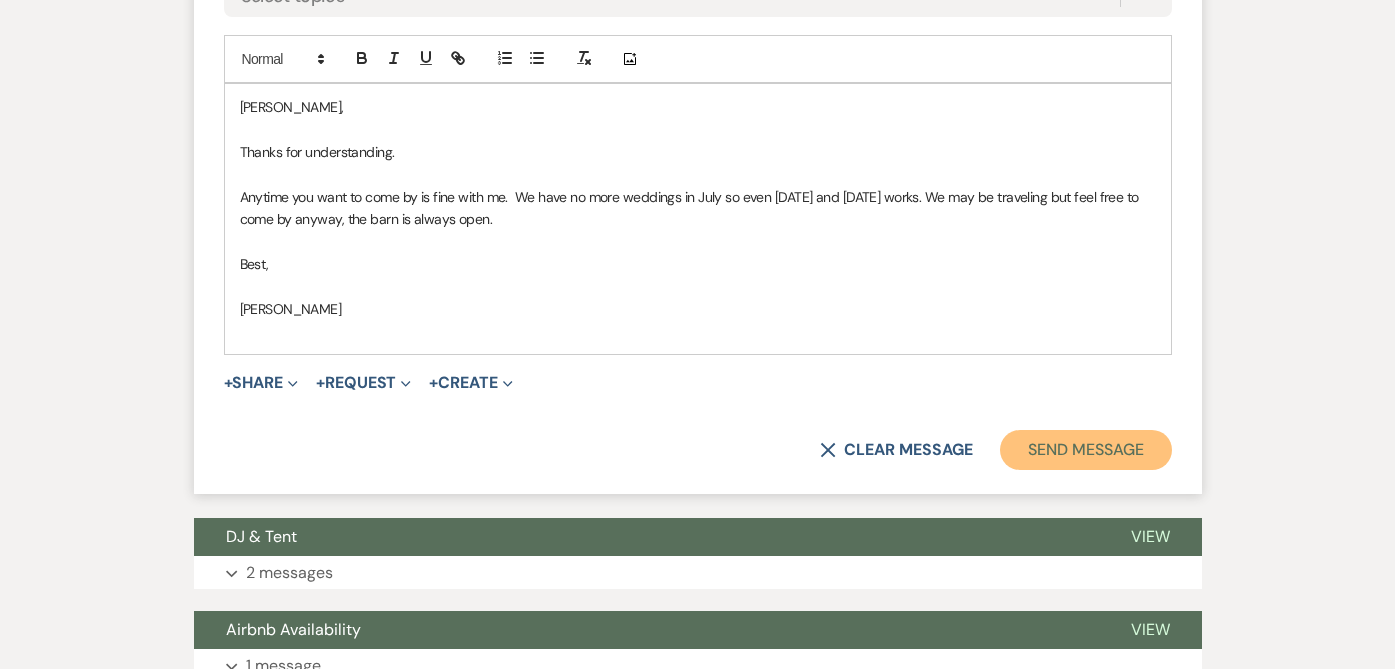 click on "Send Message" at bounding box center [1085, 450] 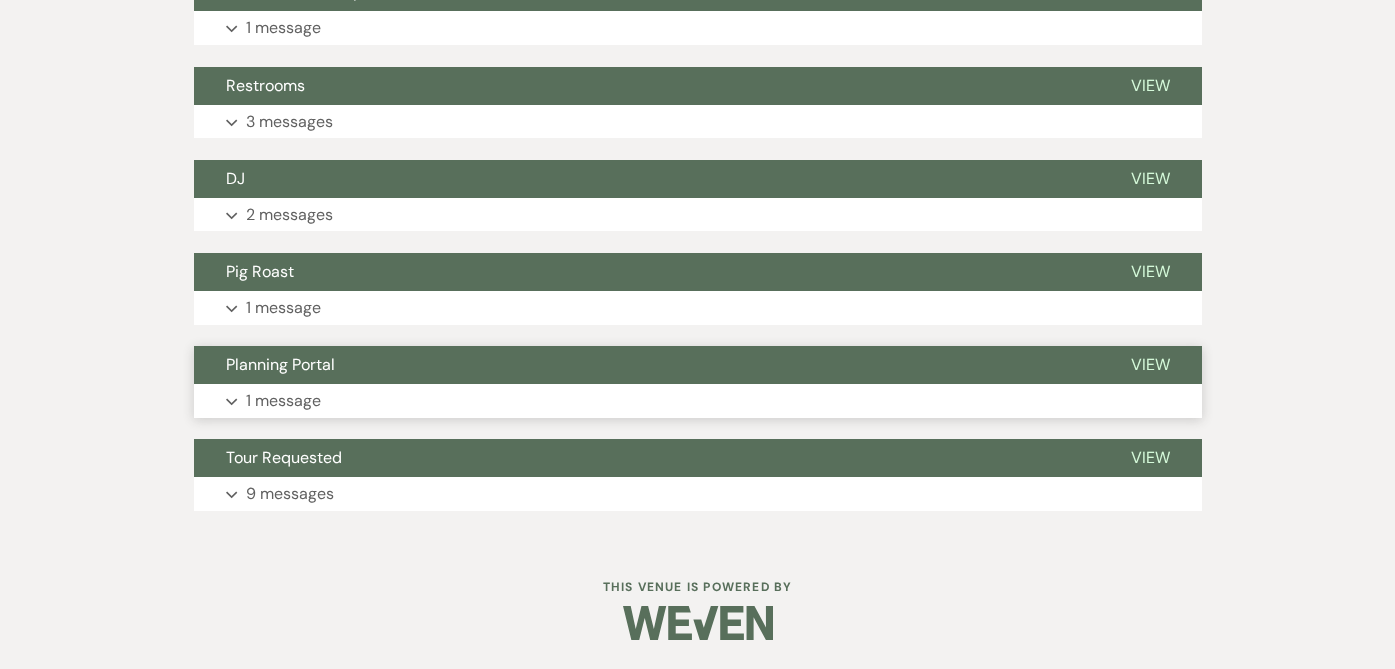 scroll, scrollTop: 3375, scrollLeft: 0, axis: vertical 